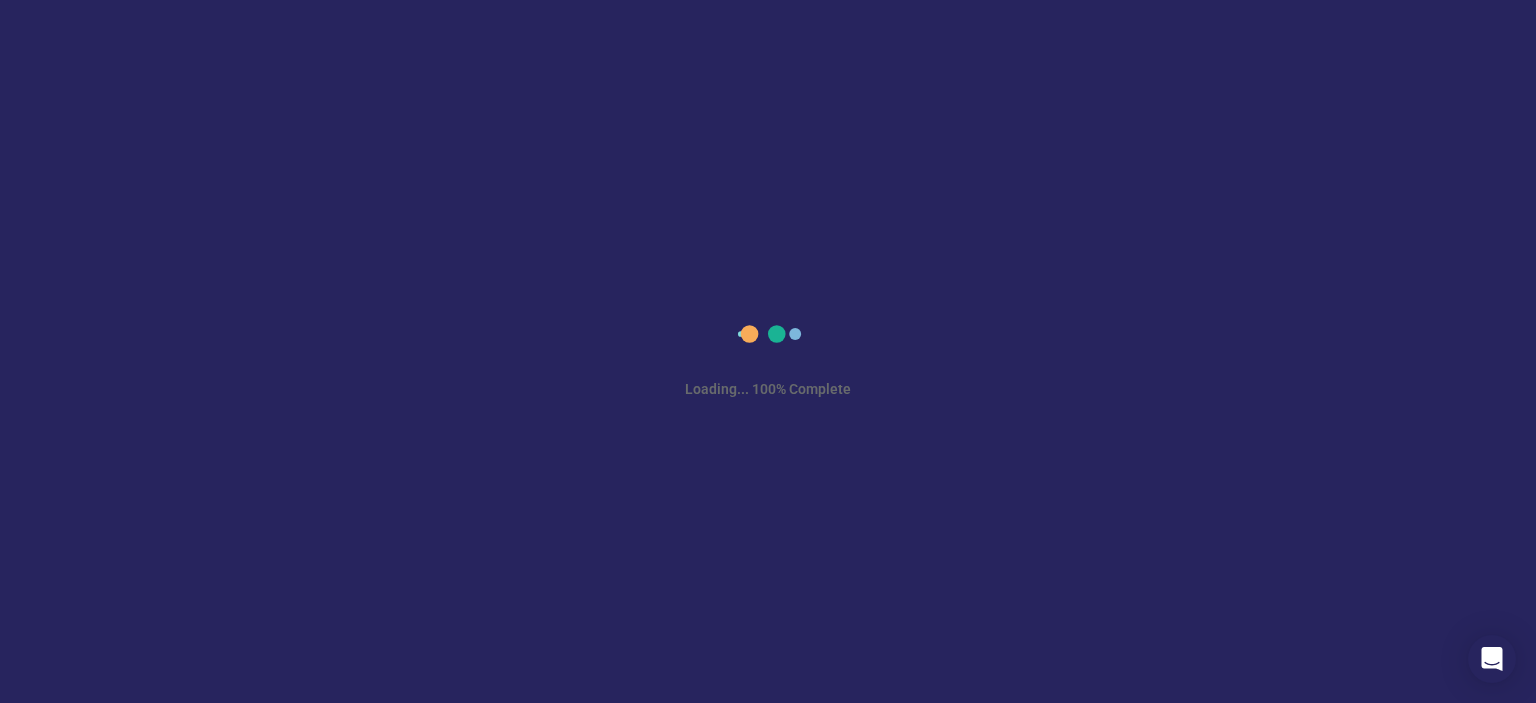 scroll, scrollTop: 0, scrollLeft: 0, axis: both 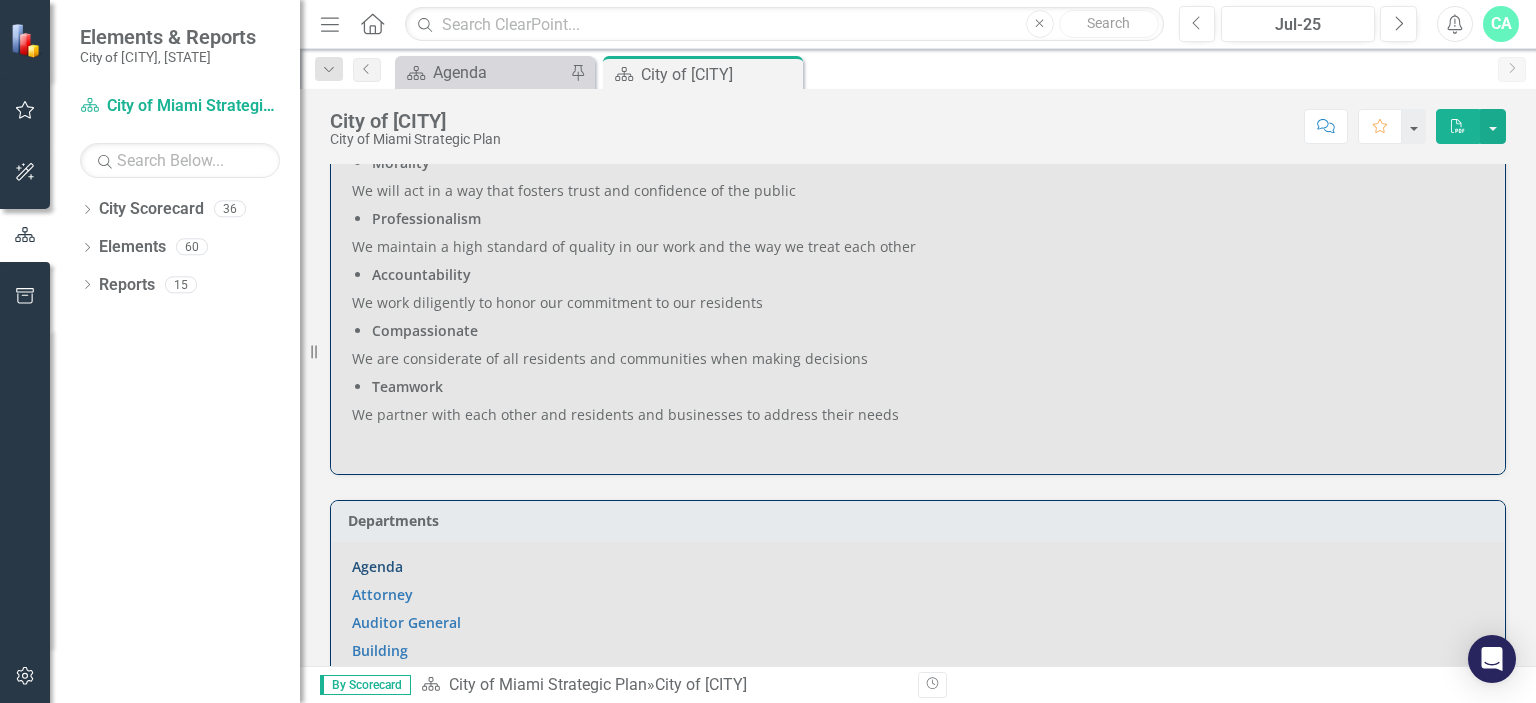 click on "Agenda" at bounding box center [377, 566] 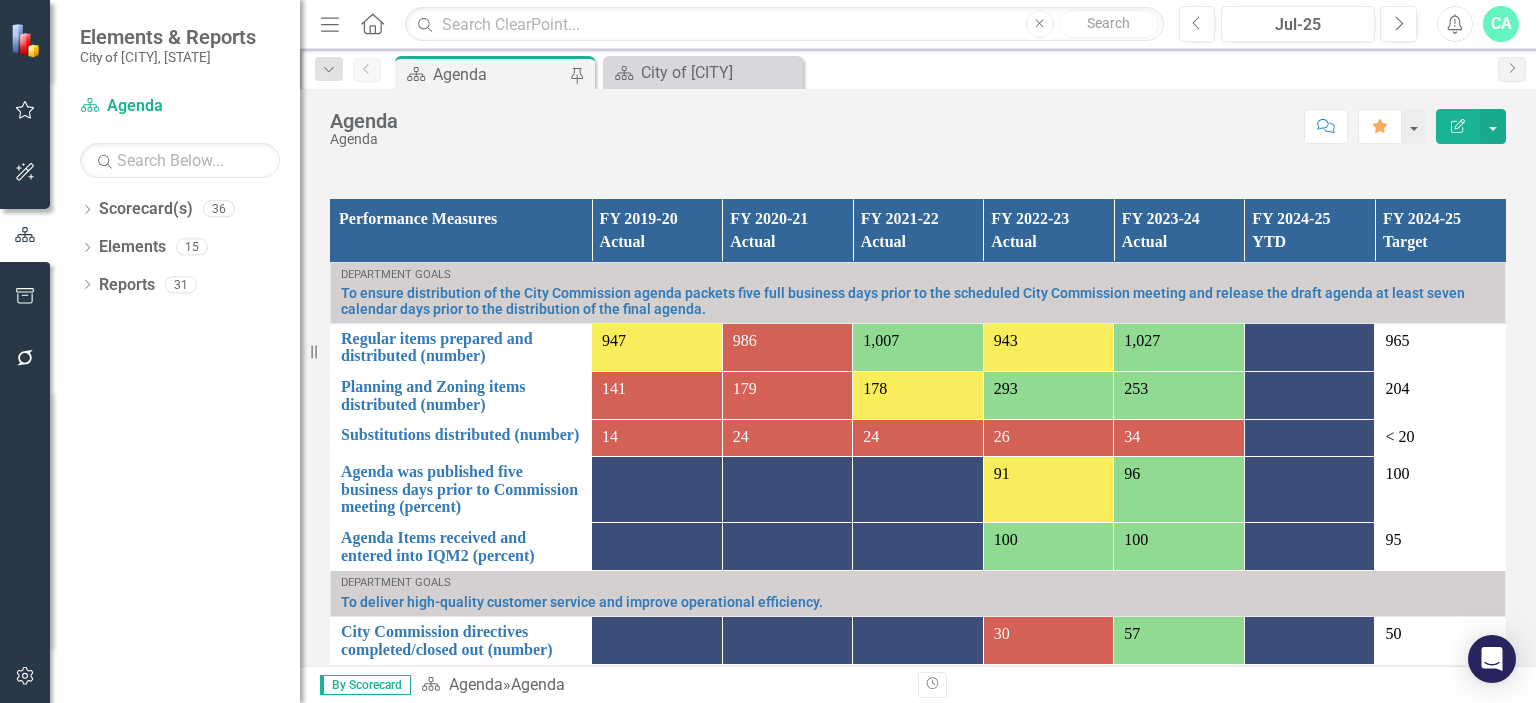 scroll, scrollTop: 1423, scrollLeft: 0, axis: vertical 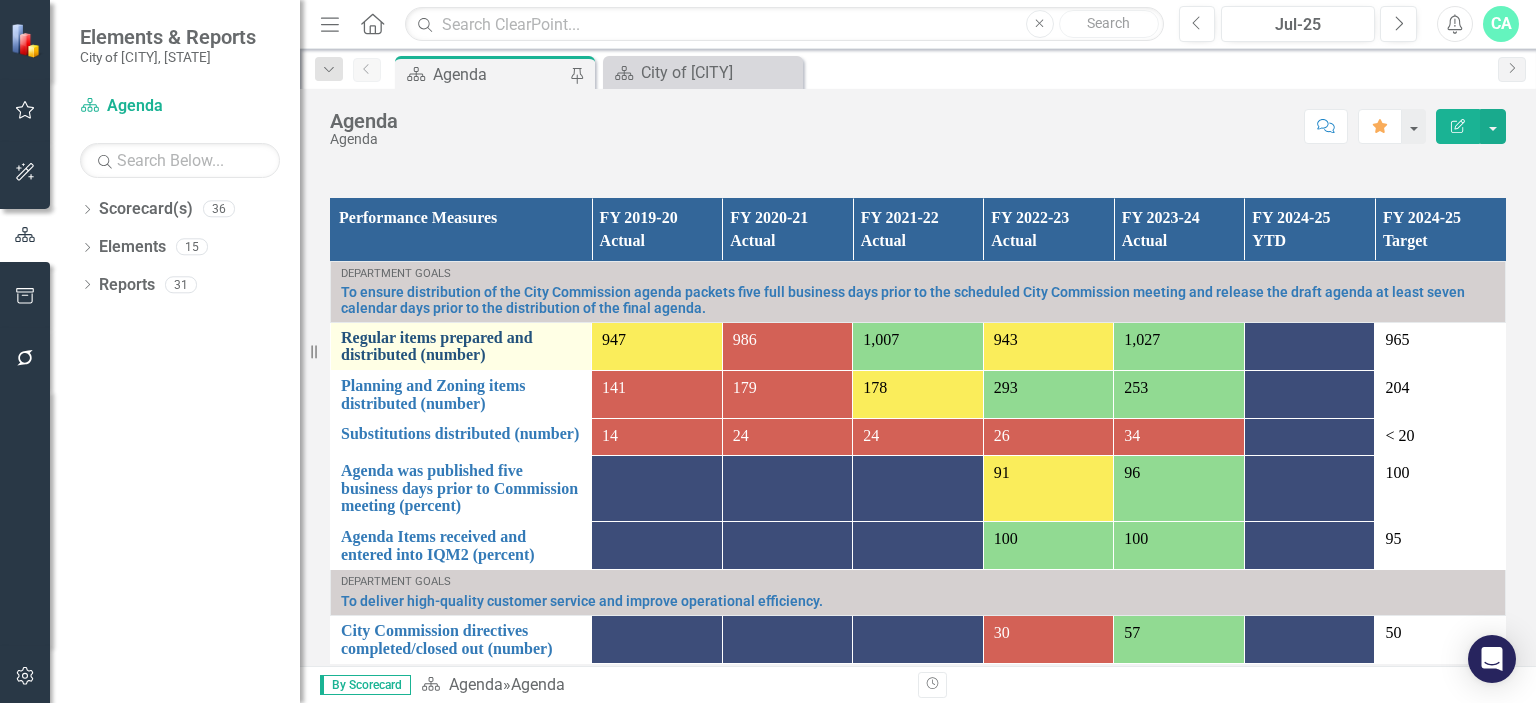 click on "Regular items prepared and distributed (number)" at bounding box center (461, 346) 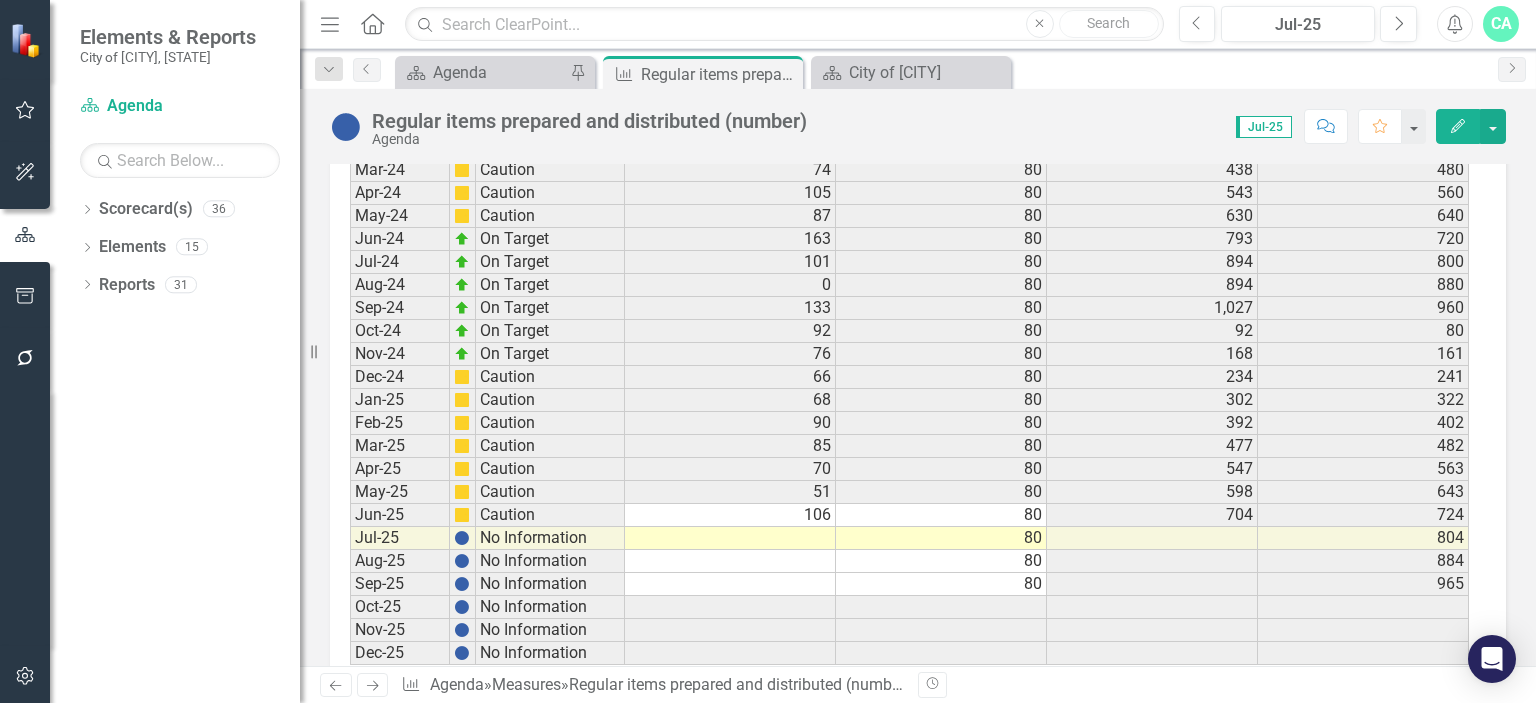 scroll, scrollTop: 2924, scrollLeft: 0, axis: vertical 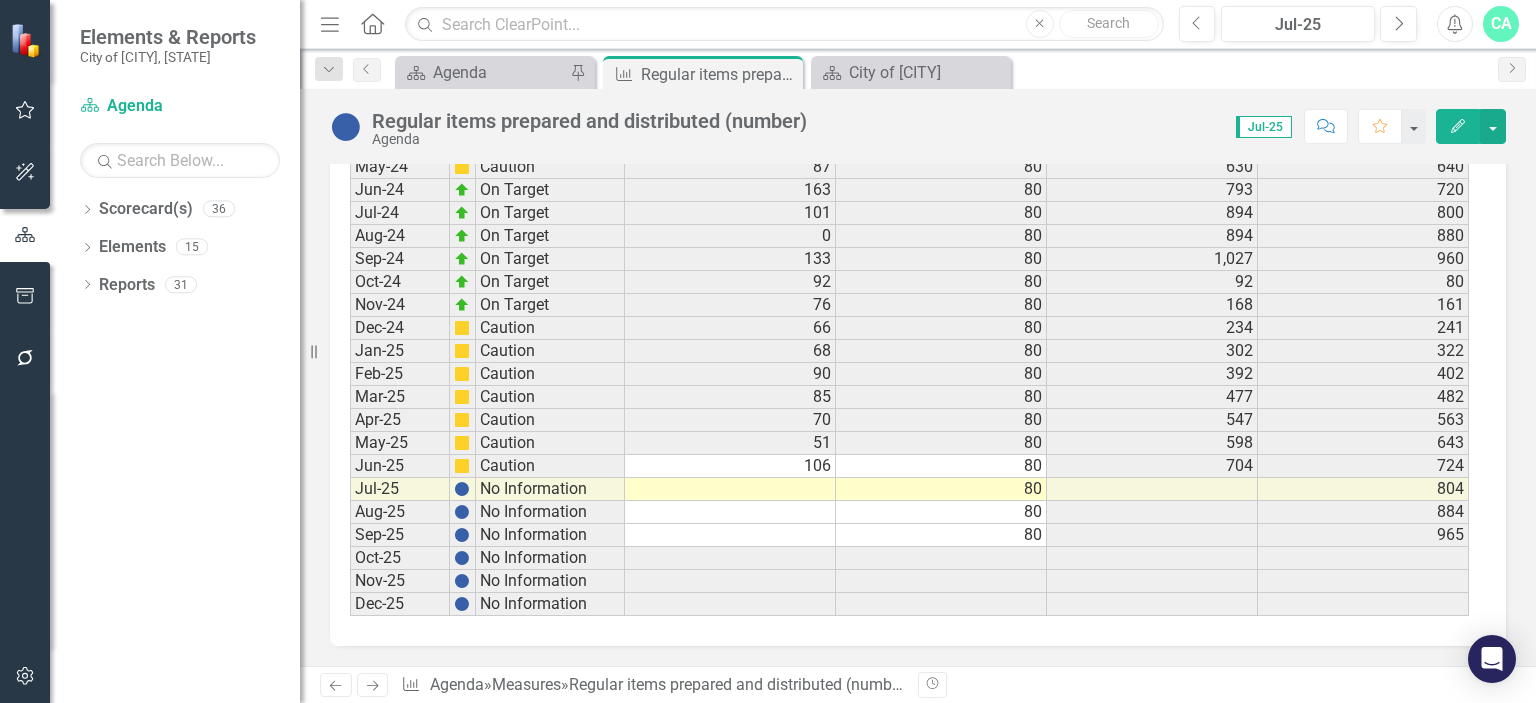 click at bounding box center (730, 489) 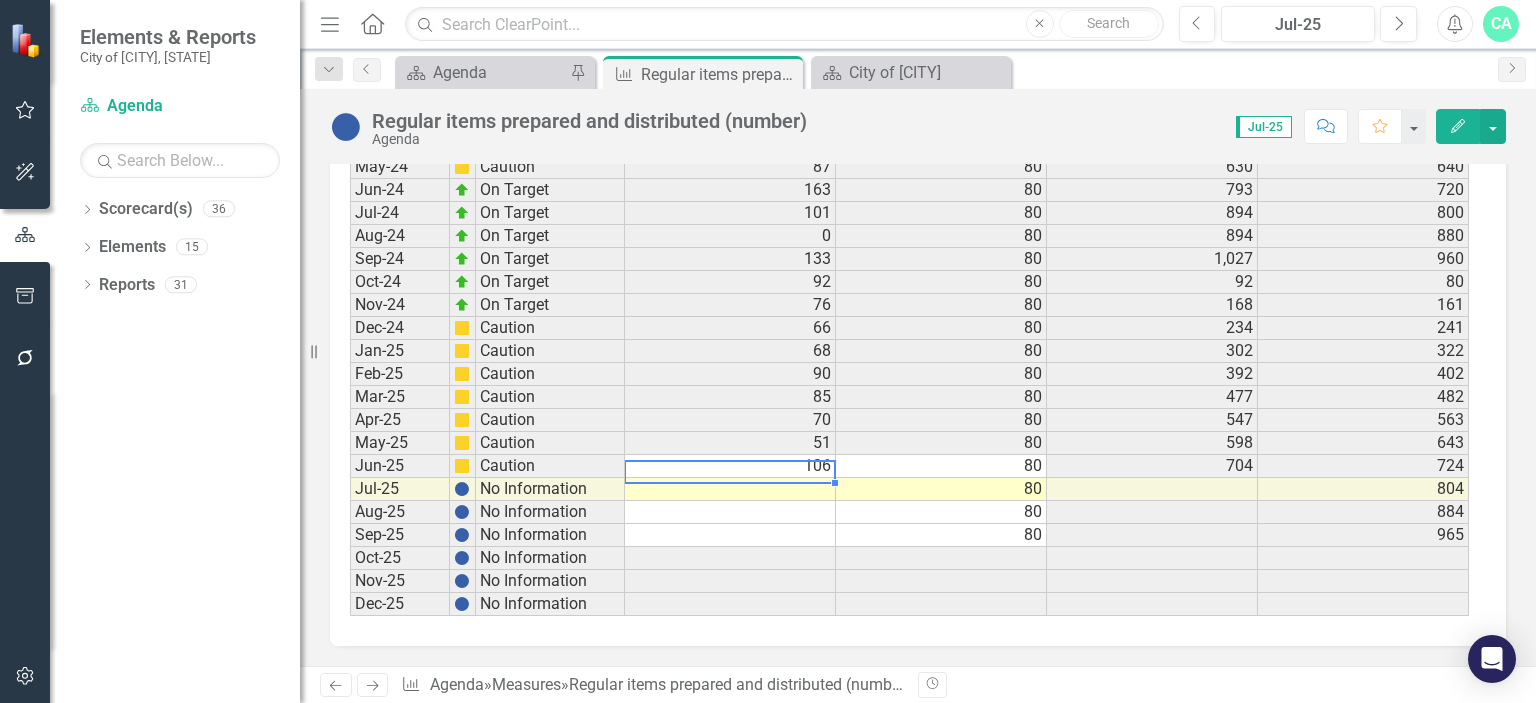 click at bounding box center [730, 489] 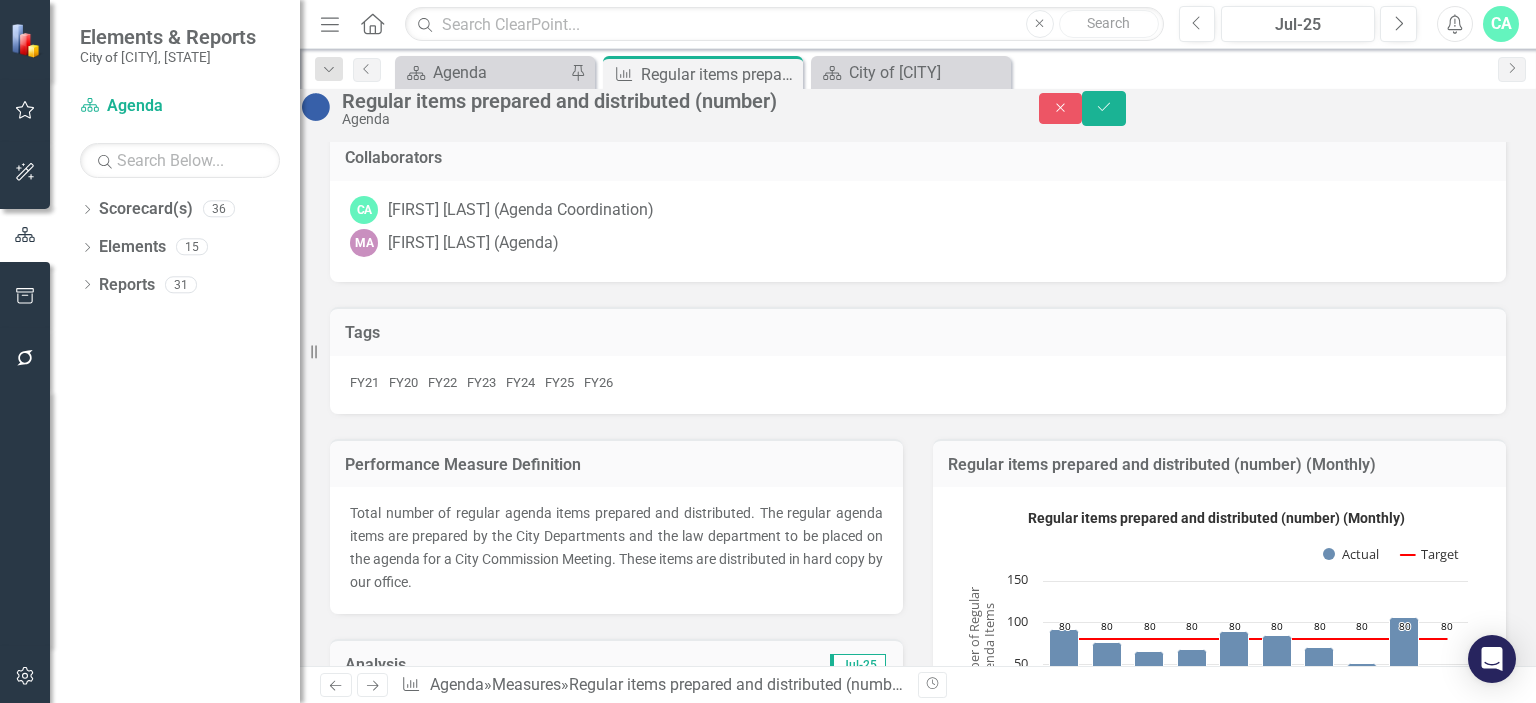 scroll, scrollTop: 200, scrollLeft: 0, axis: vertical 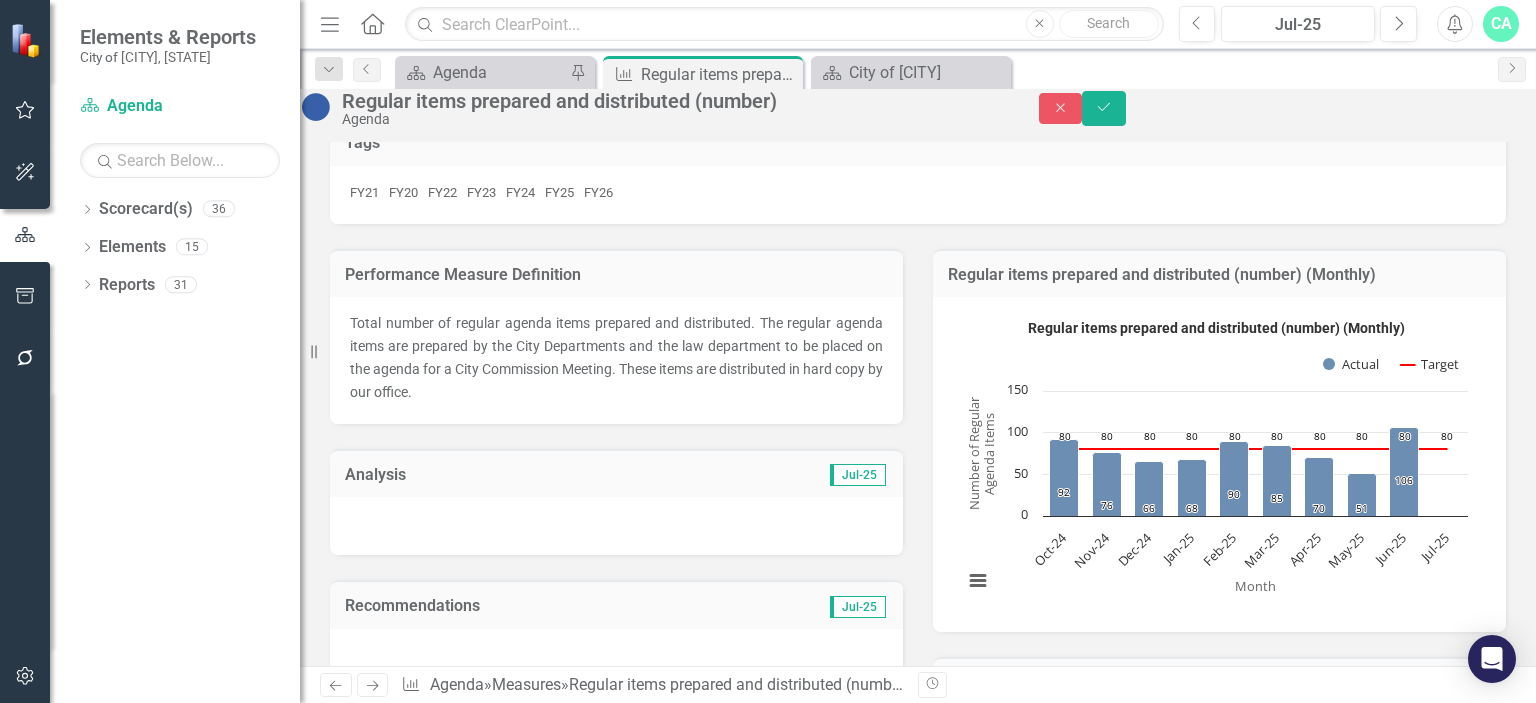 type on "107" 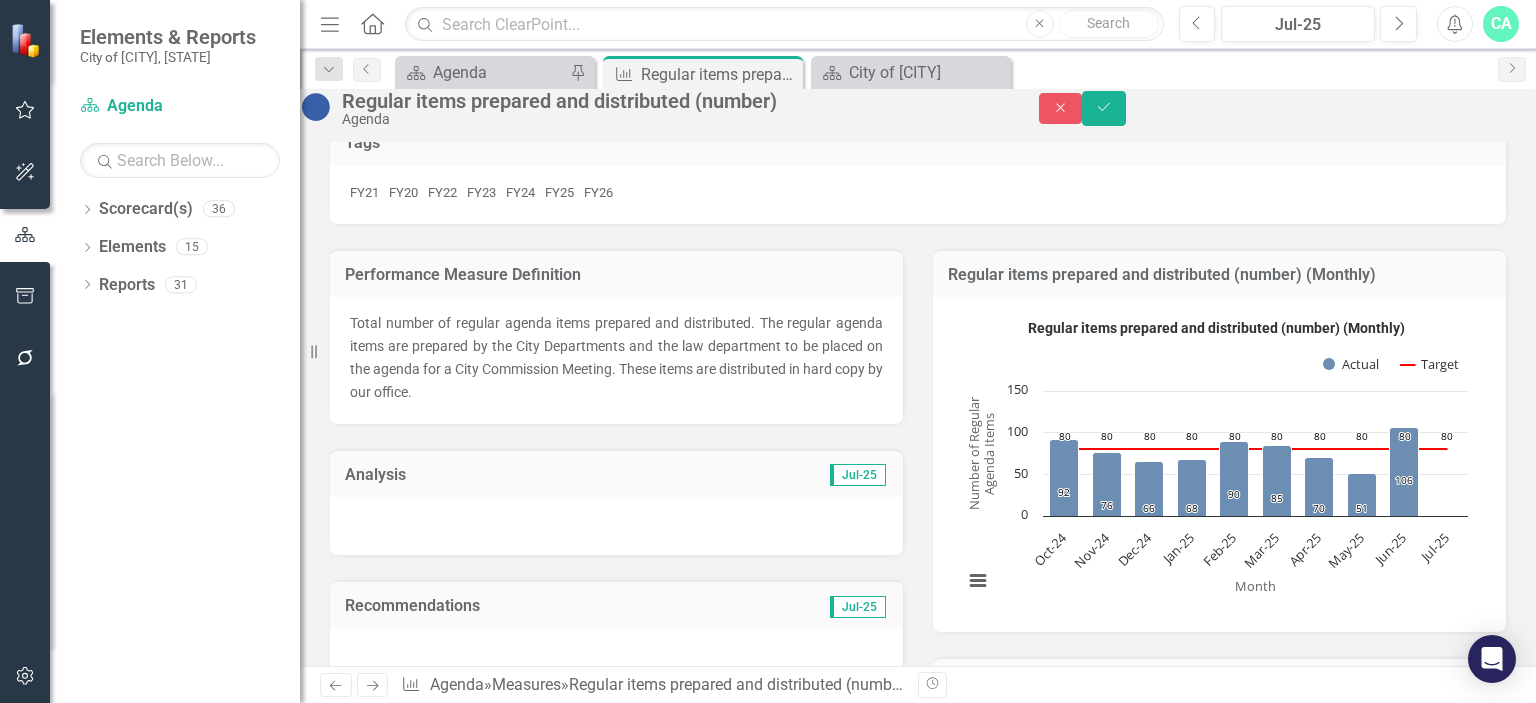 click on "Analysis" at bounding box center (484, 475) 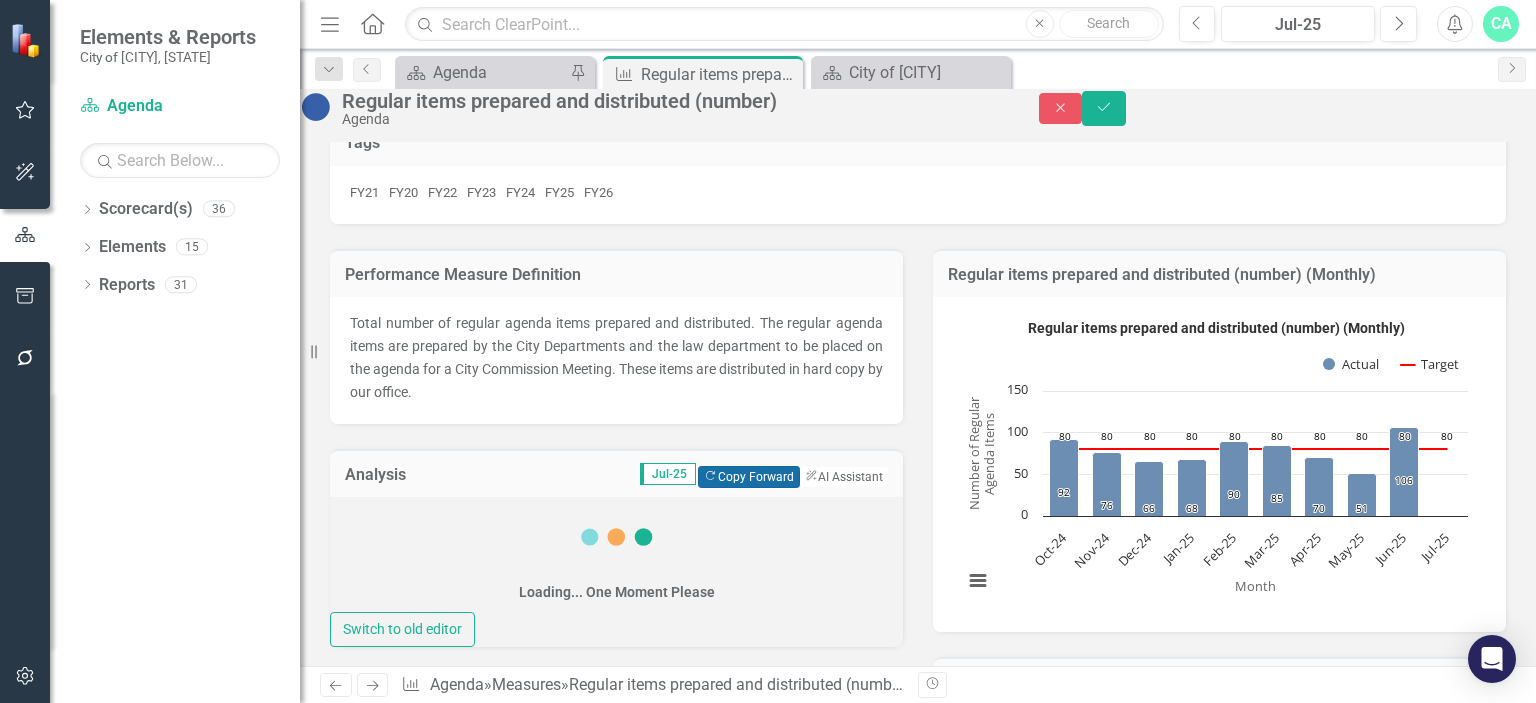 click on "Copy Forward  Copy Forward" at bounding box center (748, 477) 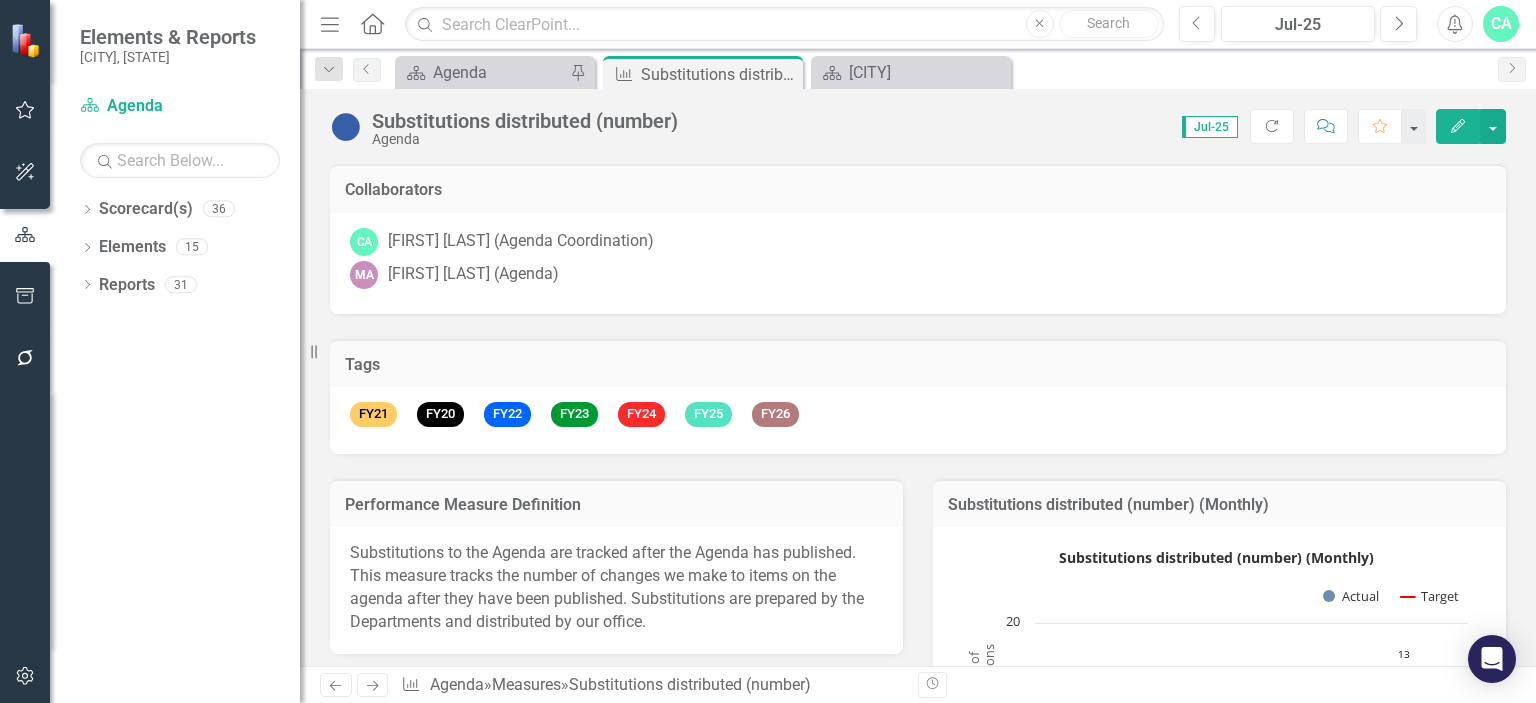 scroll, scrollTop: 0, scrollLeft: 0, axis: both 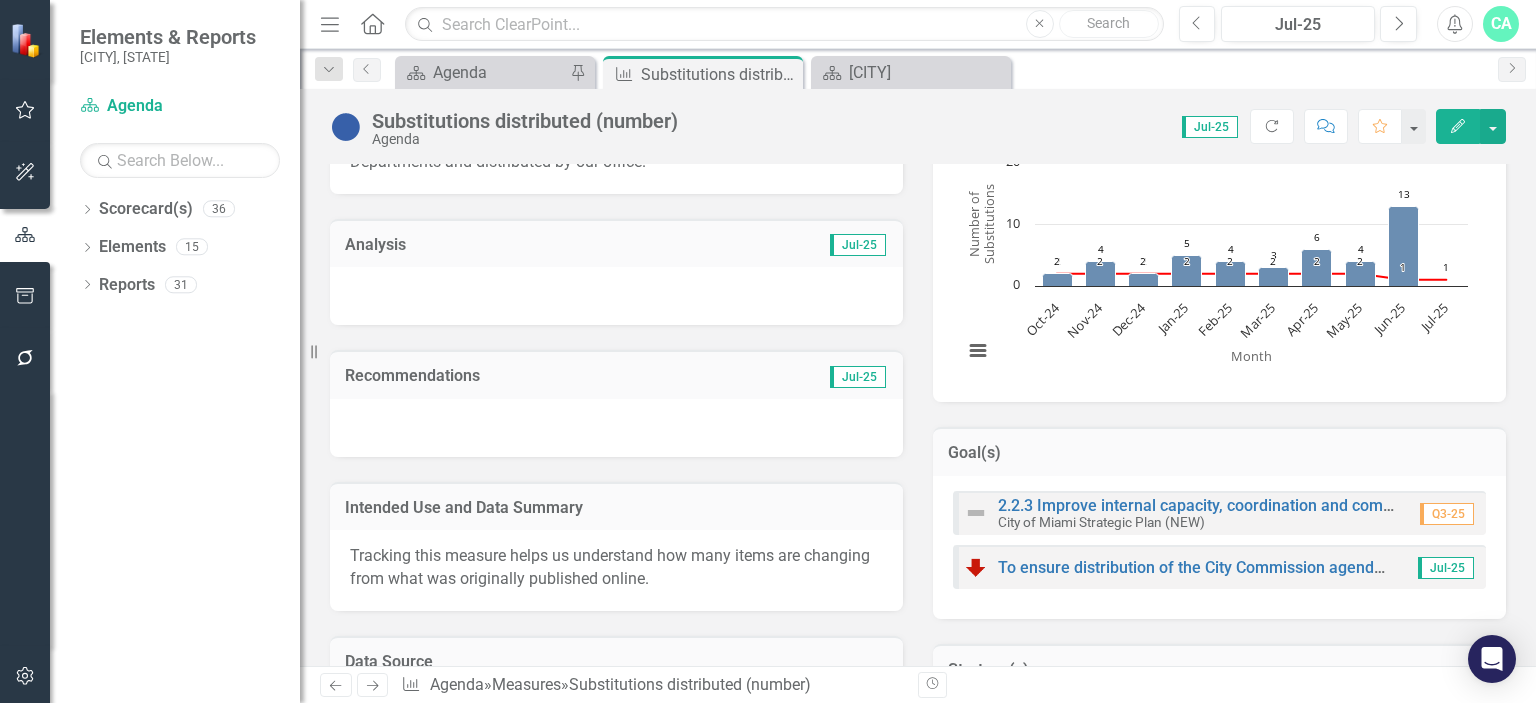 click at bounding box center [616, 296] 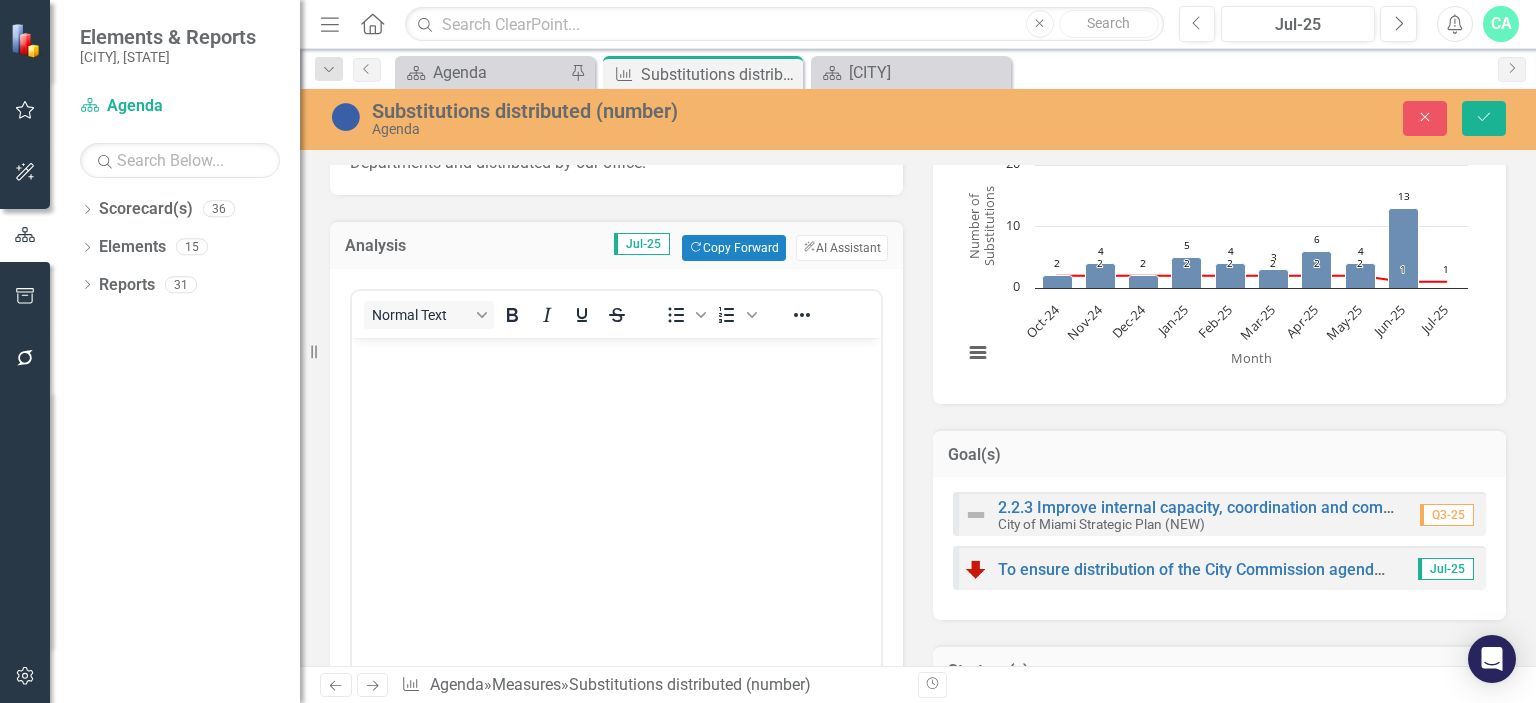 scroll, scrollTop: 0, scrollLeft: 0, axis: both 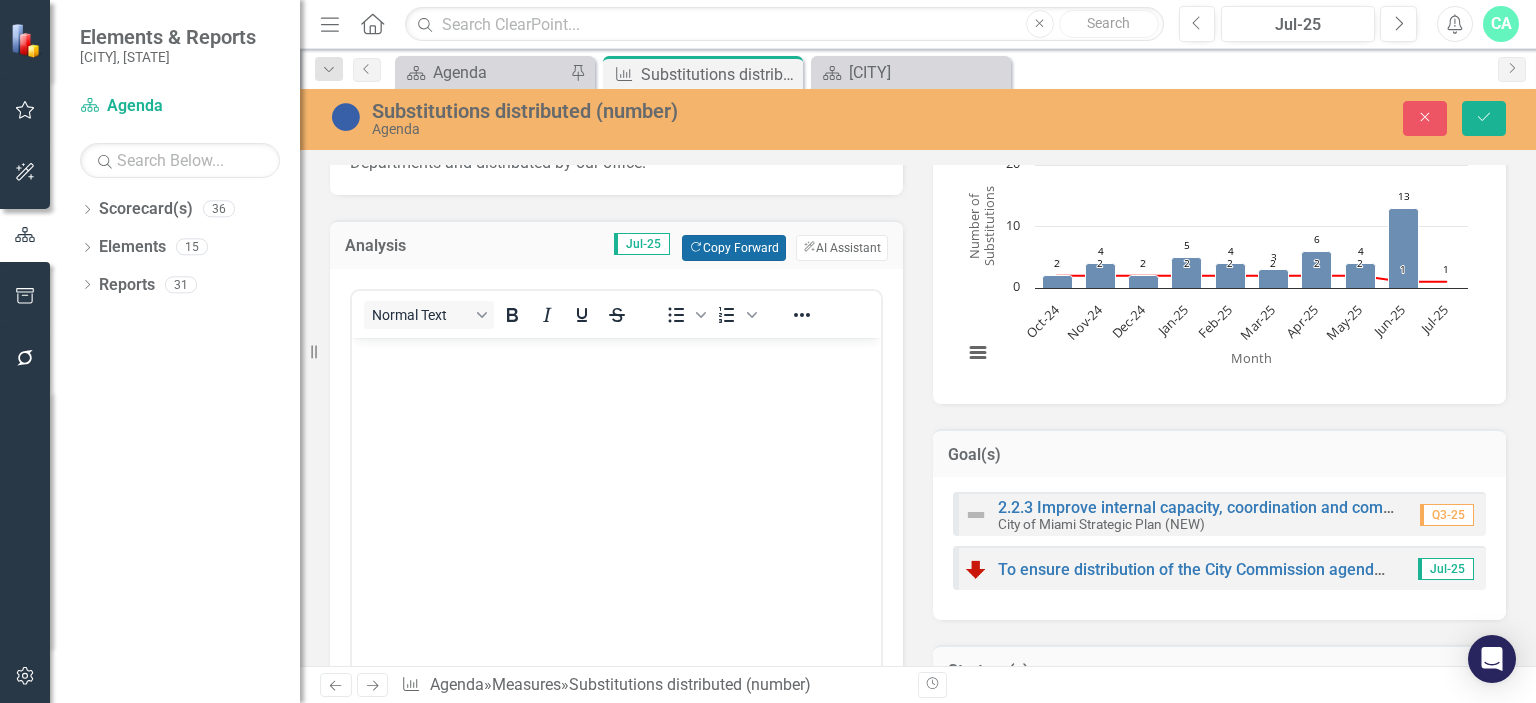 click on "Copy Forward  Copy Forward" at bounding box center (733, 248) 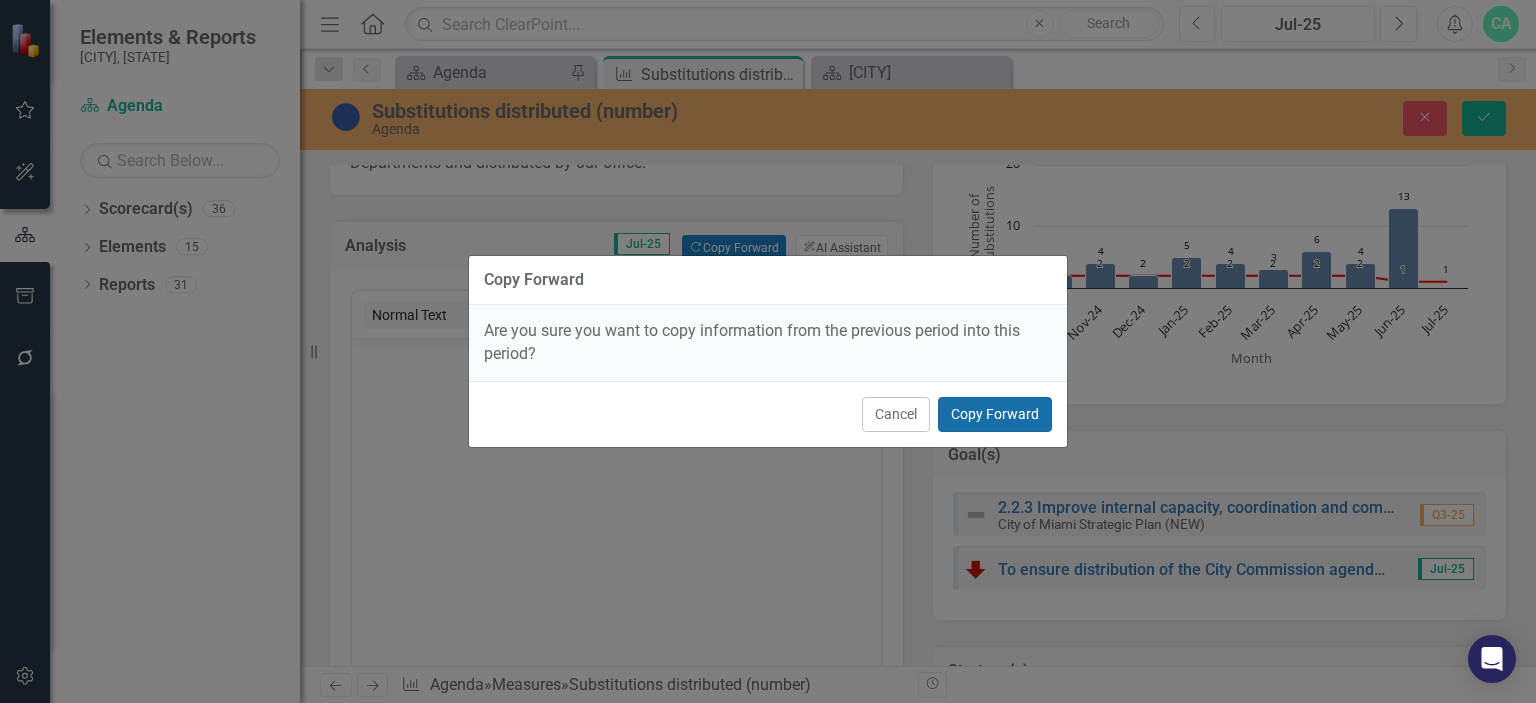 click on "Copy Forward" at bounding box center (995, 414) 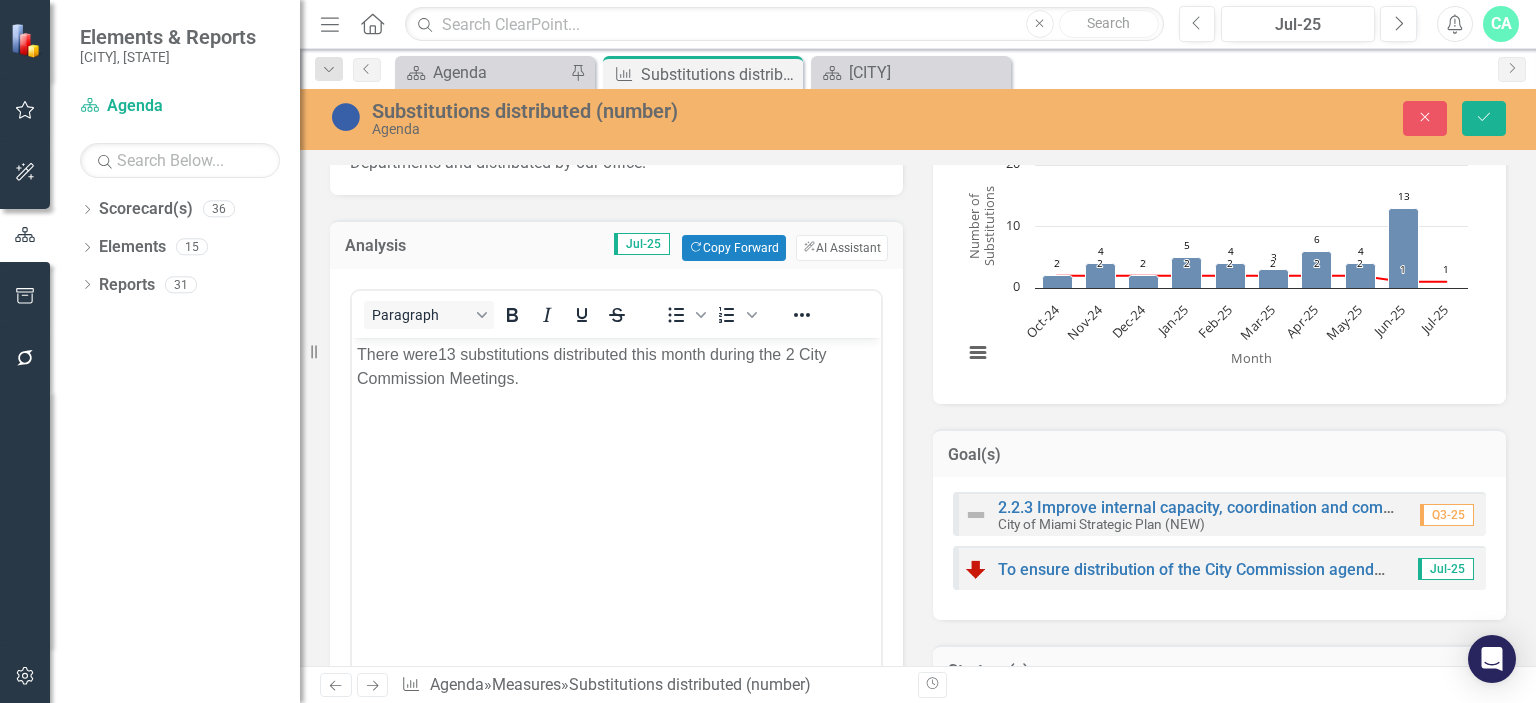 click on "There were13 substitutions distributed this month during the 2 City Commission Meetings." at bounding box center [616, 367] 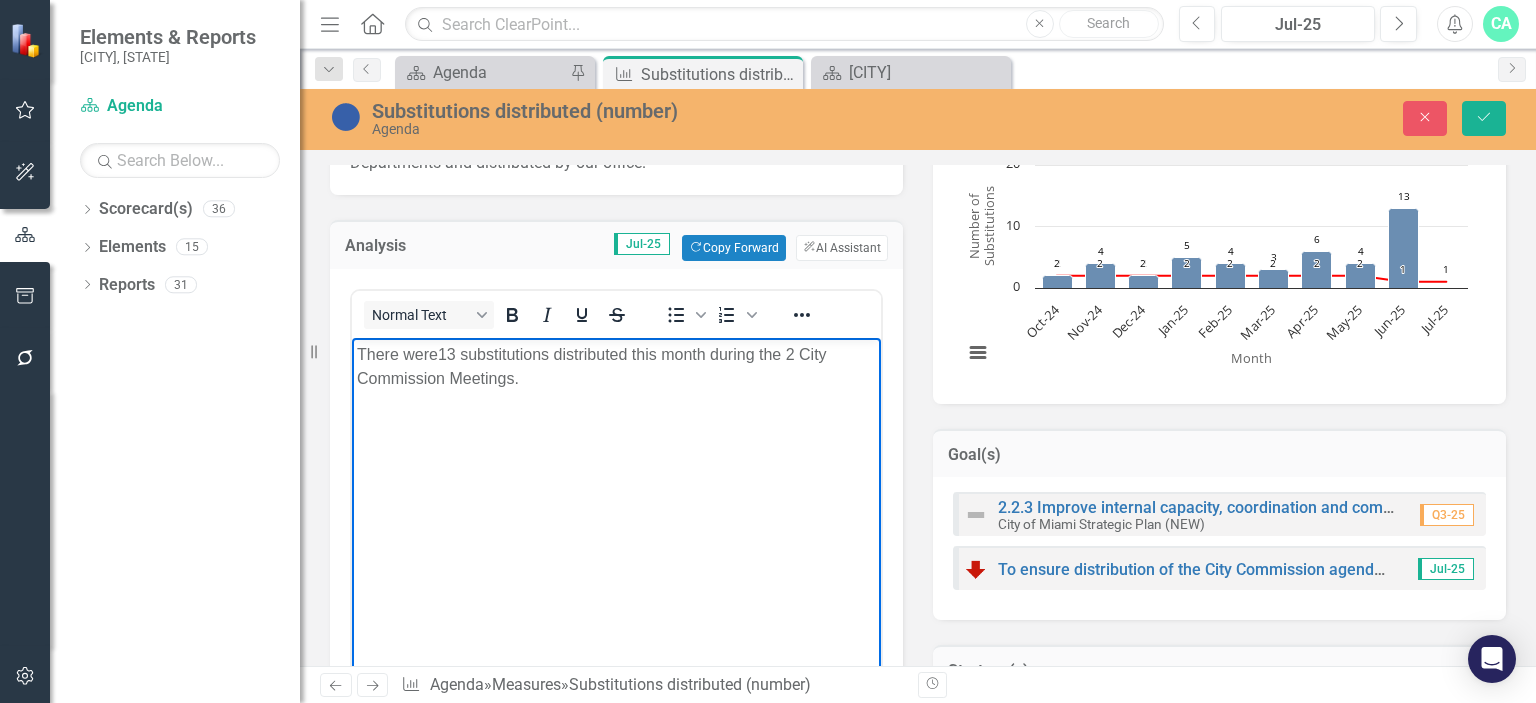 type 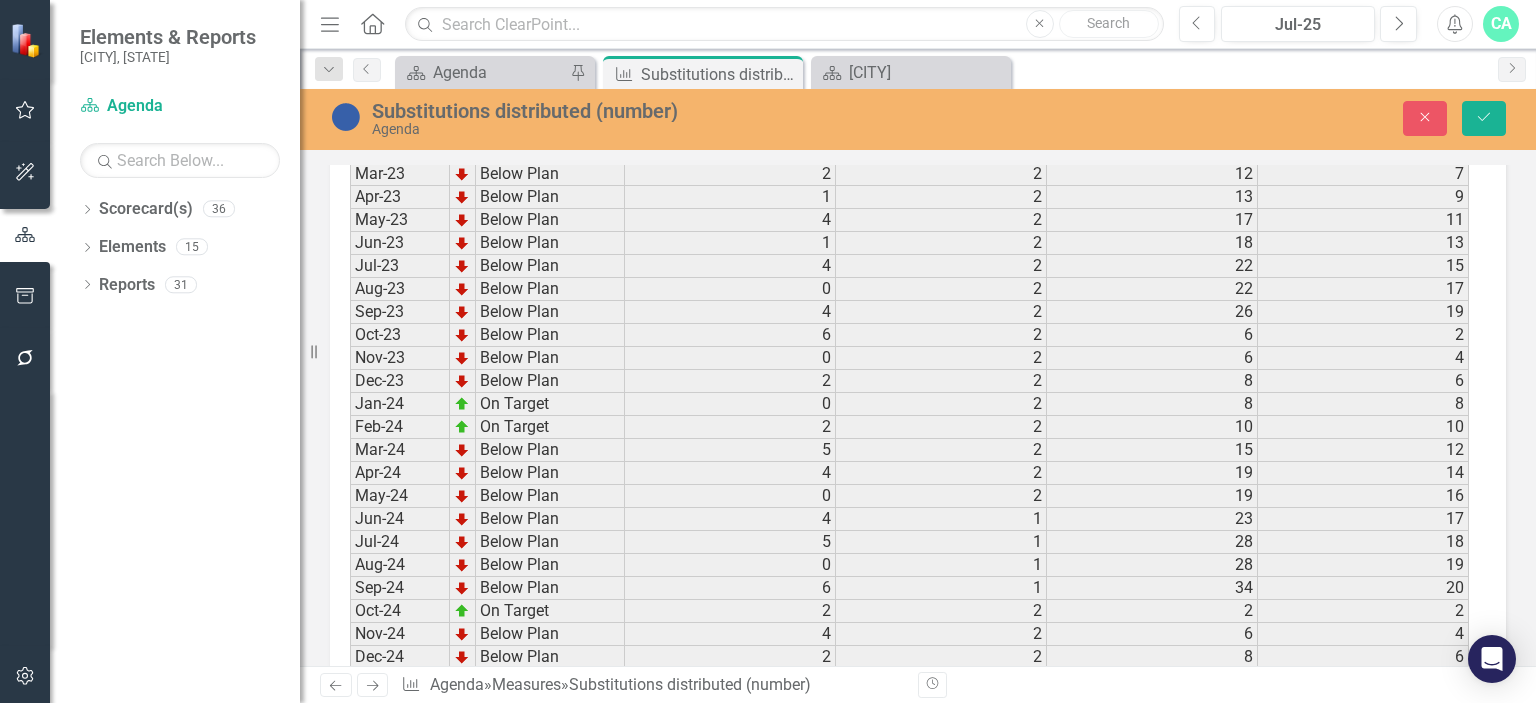 scroll, scrollTop: 3294, scrollLeft: 0, axis: vertical 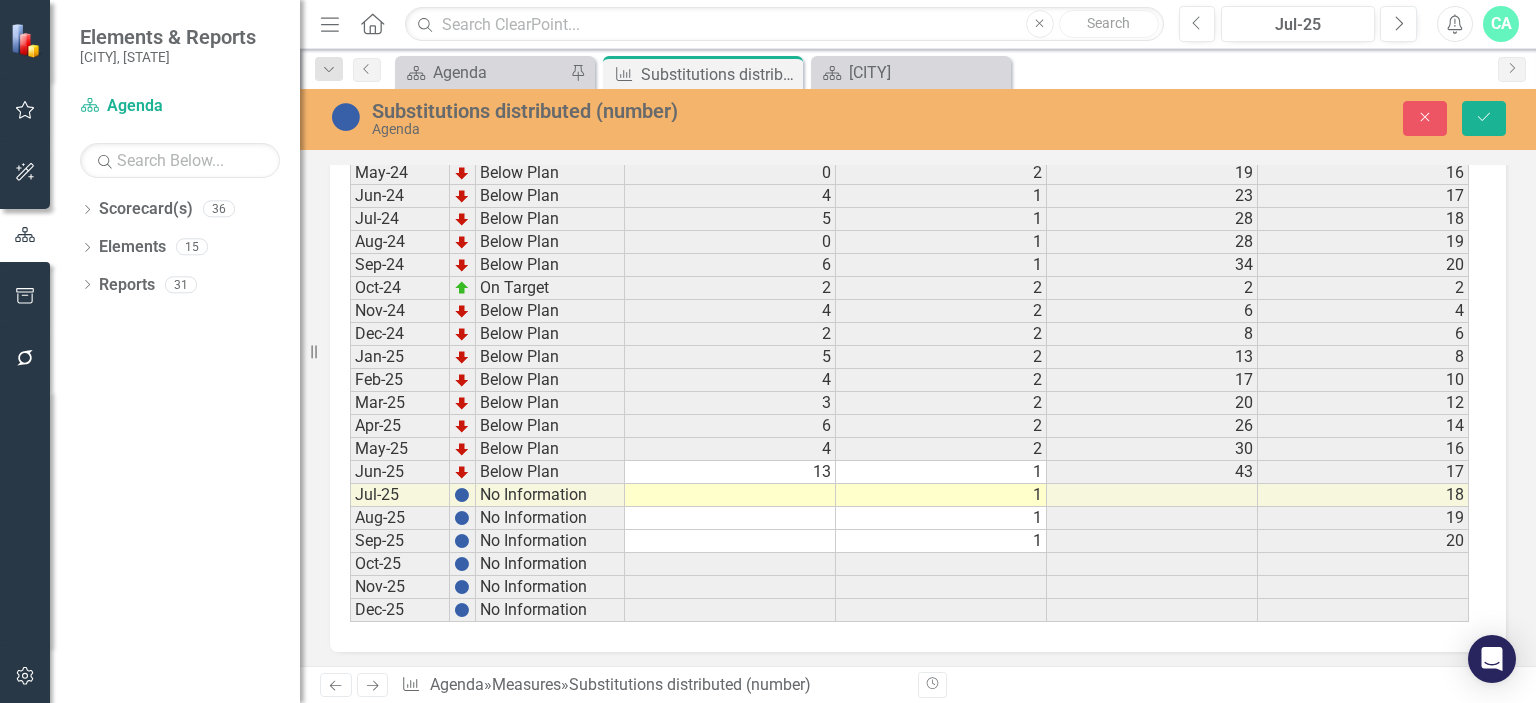 click at bounding box center [730, 495] 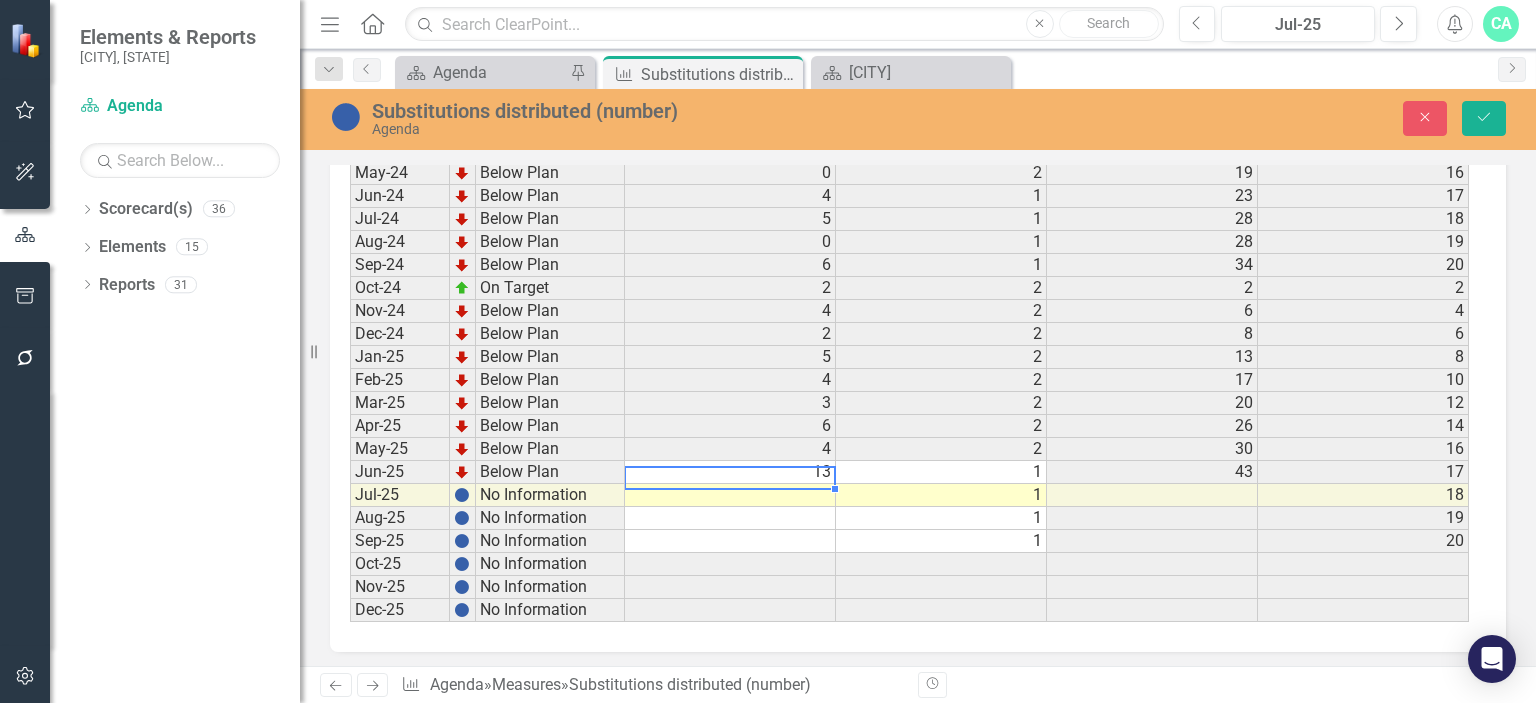 click at bounding box center (730, 495) 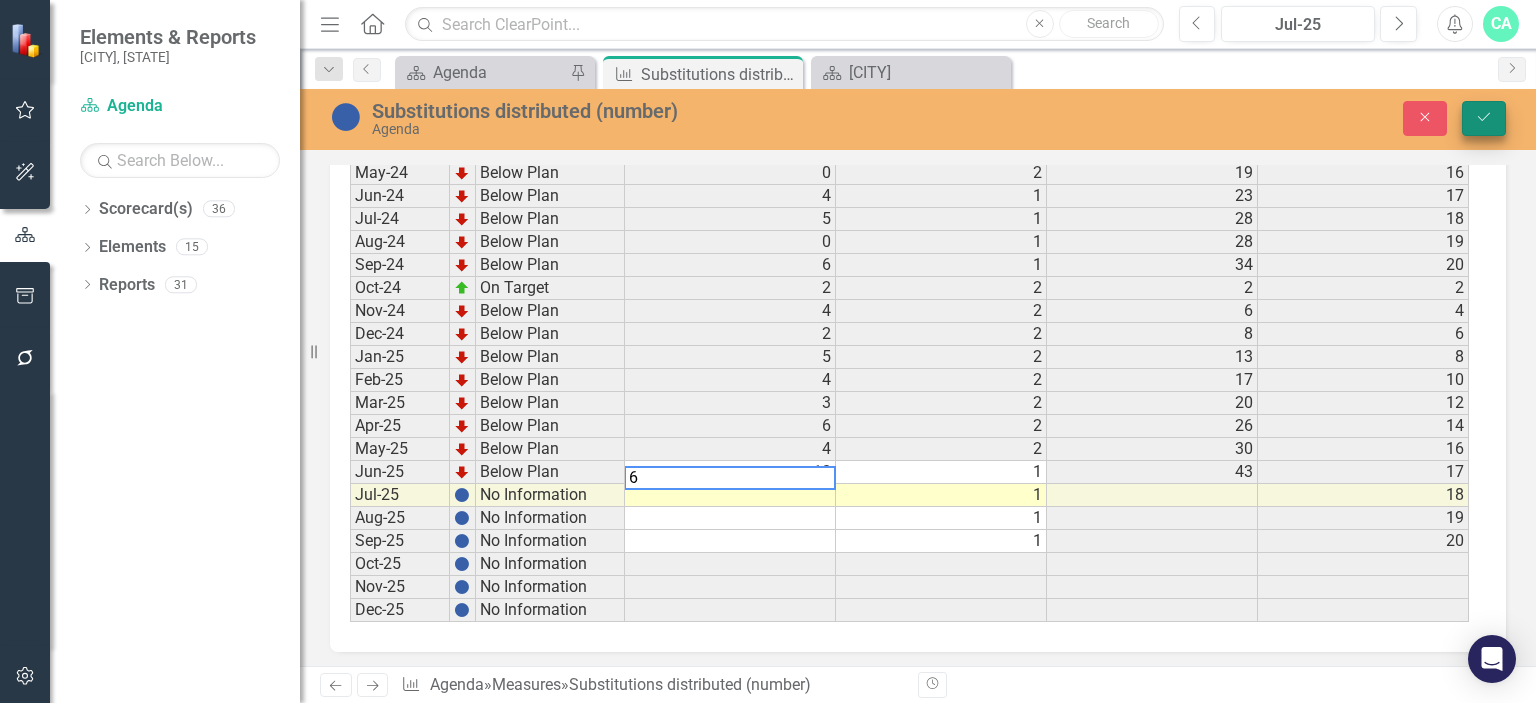 type on "6" 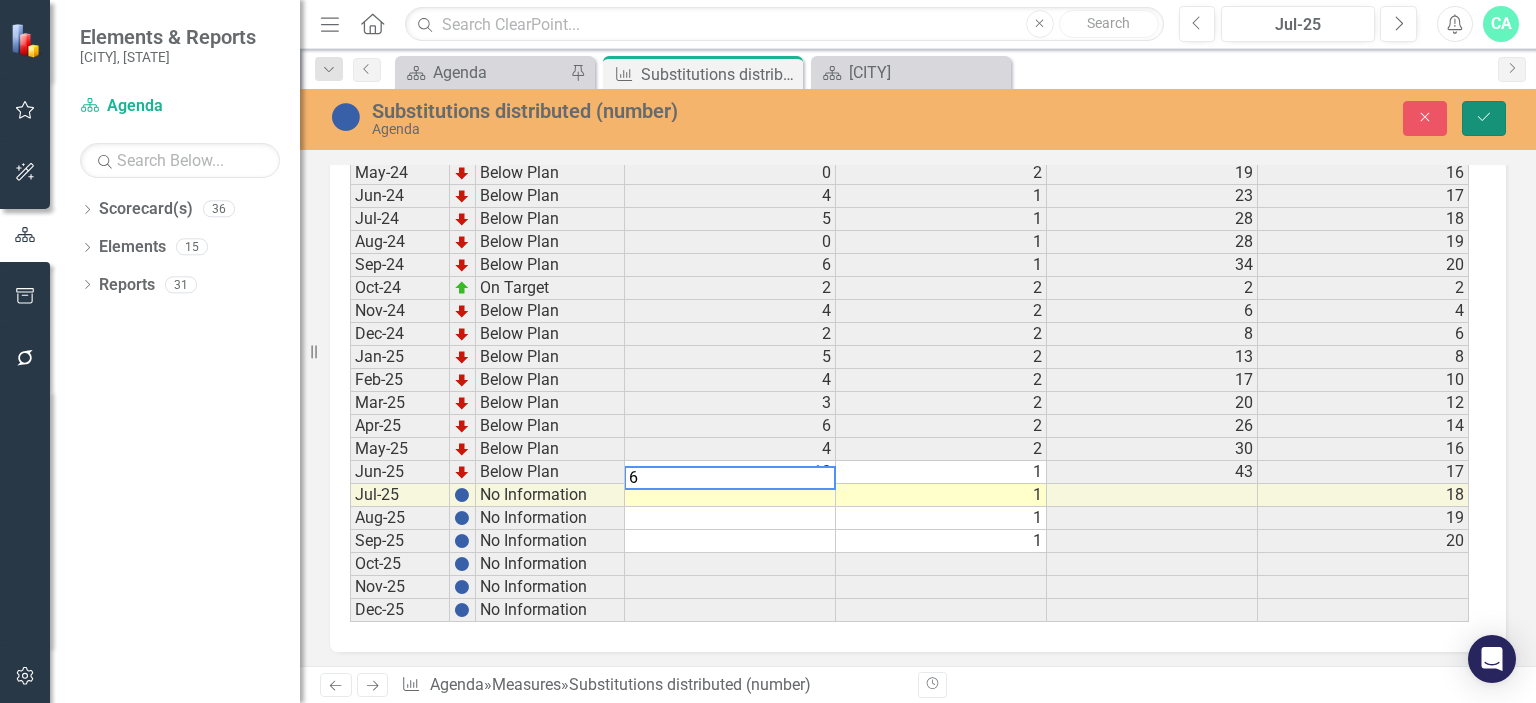 click on "Save" at bounding box center [1484, 118] 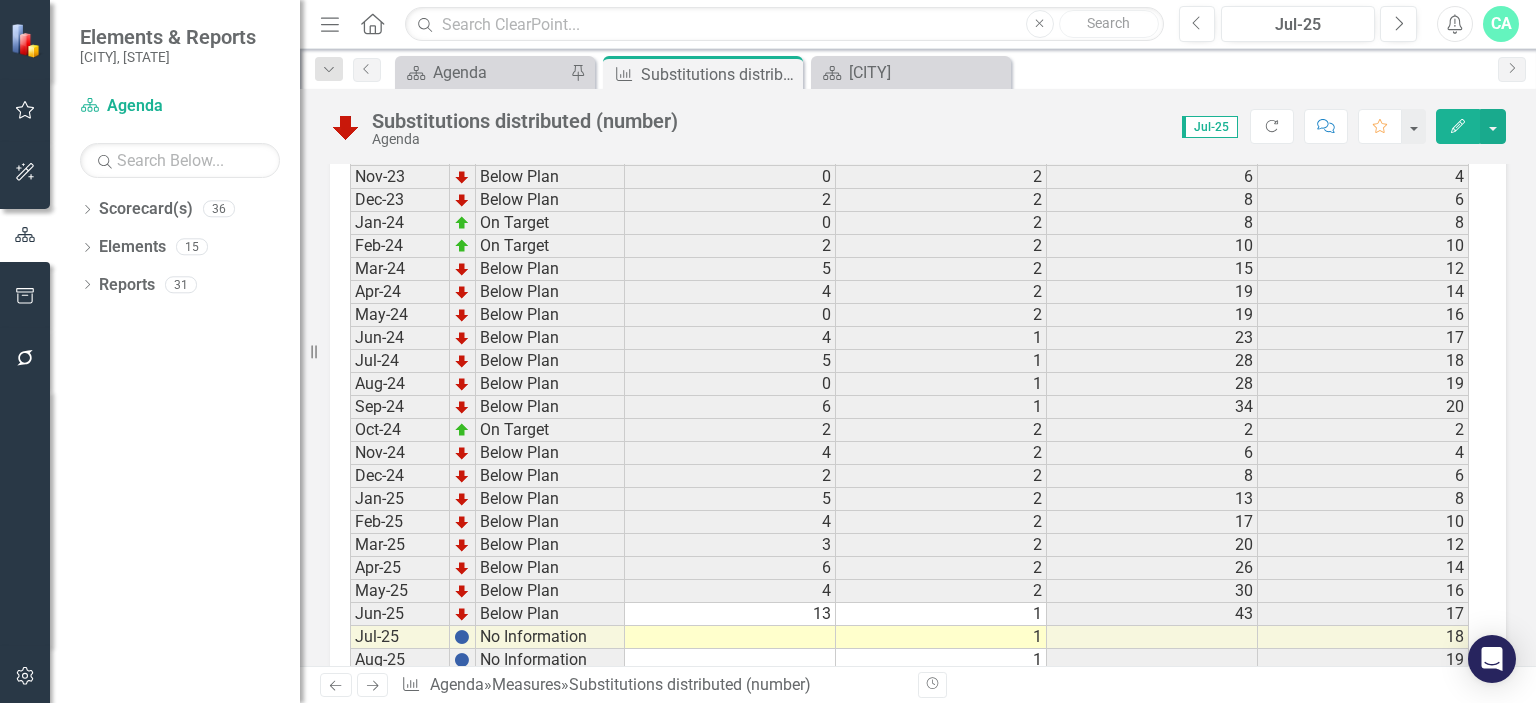 scroll, scrollTop: 2949, scrollLeft: 0, axis: vertical 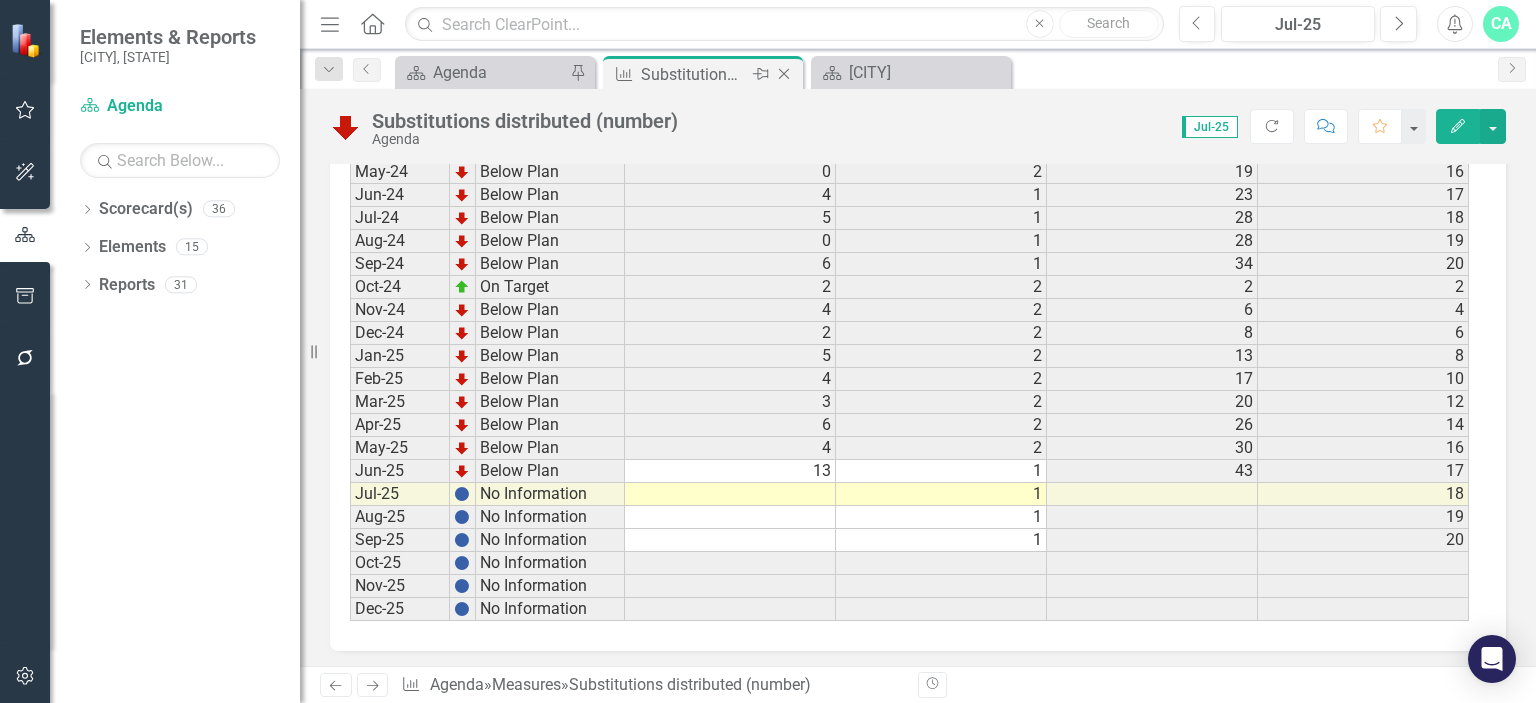 click on "Close" 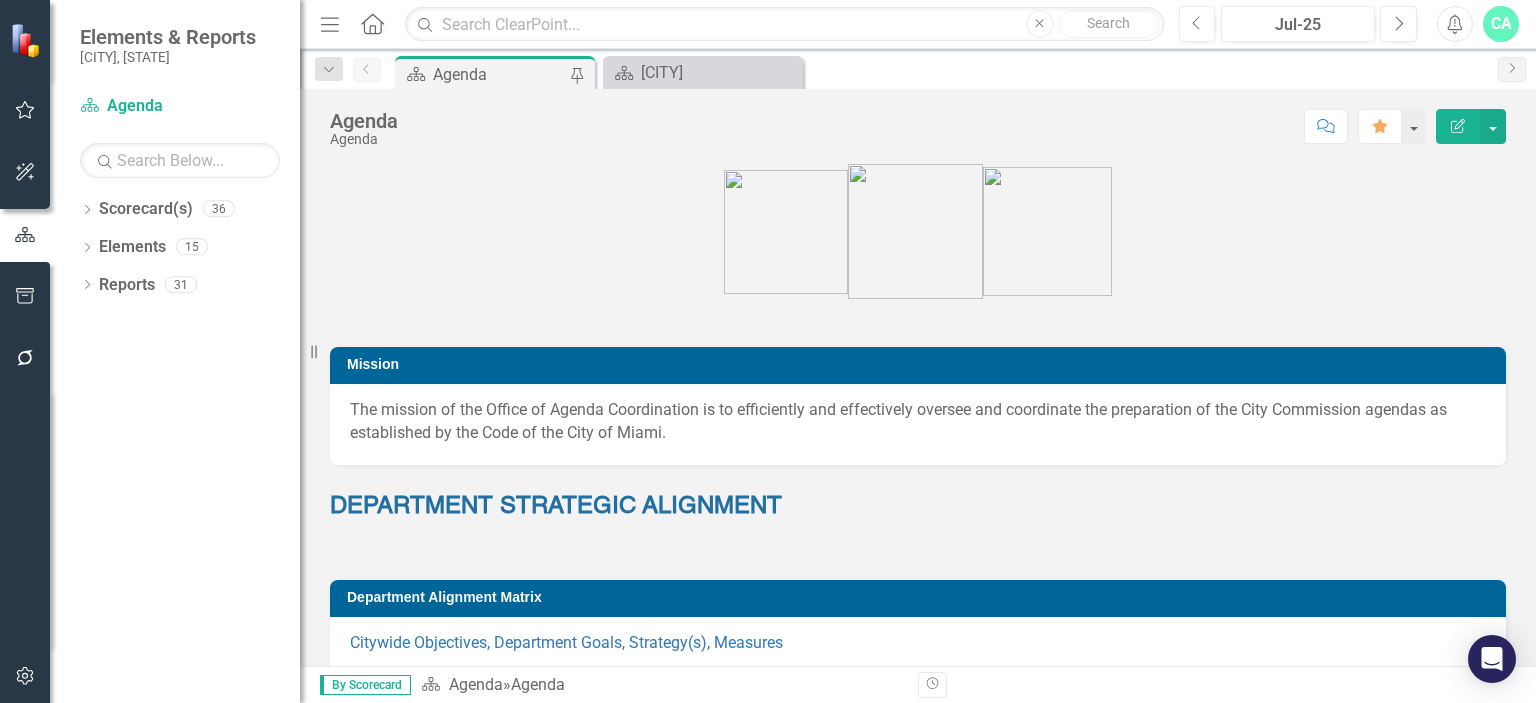 click on "Agenda" at bounding box center (499, 74) 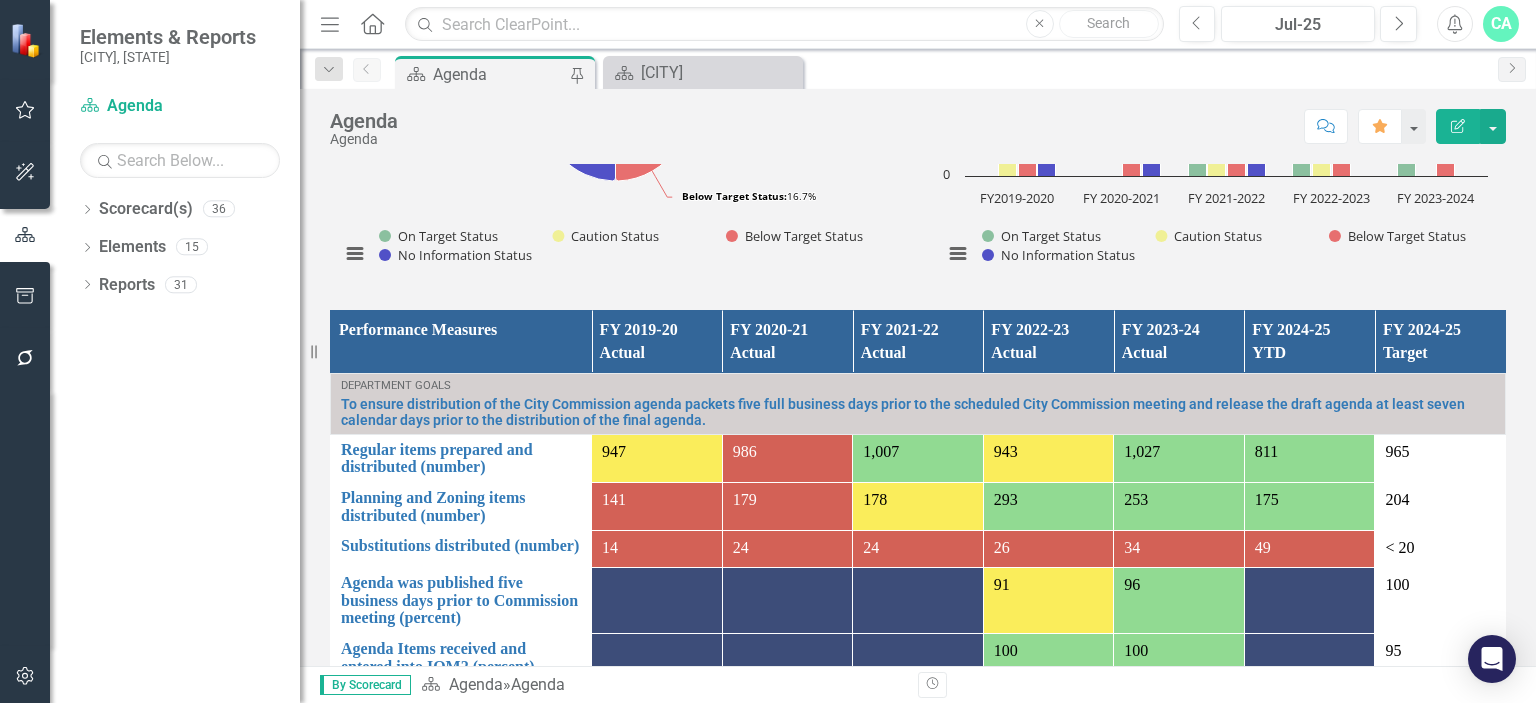 scroll, scrollTop: 1552, scrollLeft: 0, axis: vertical 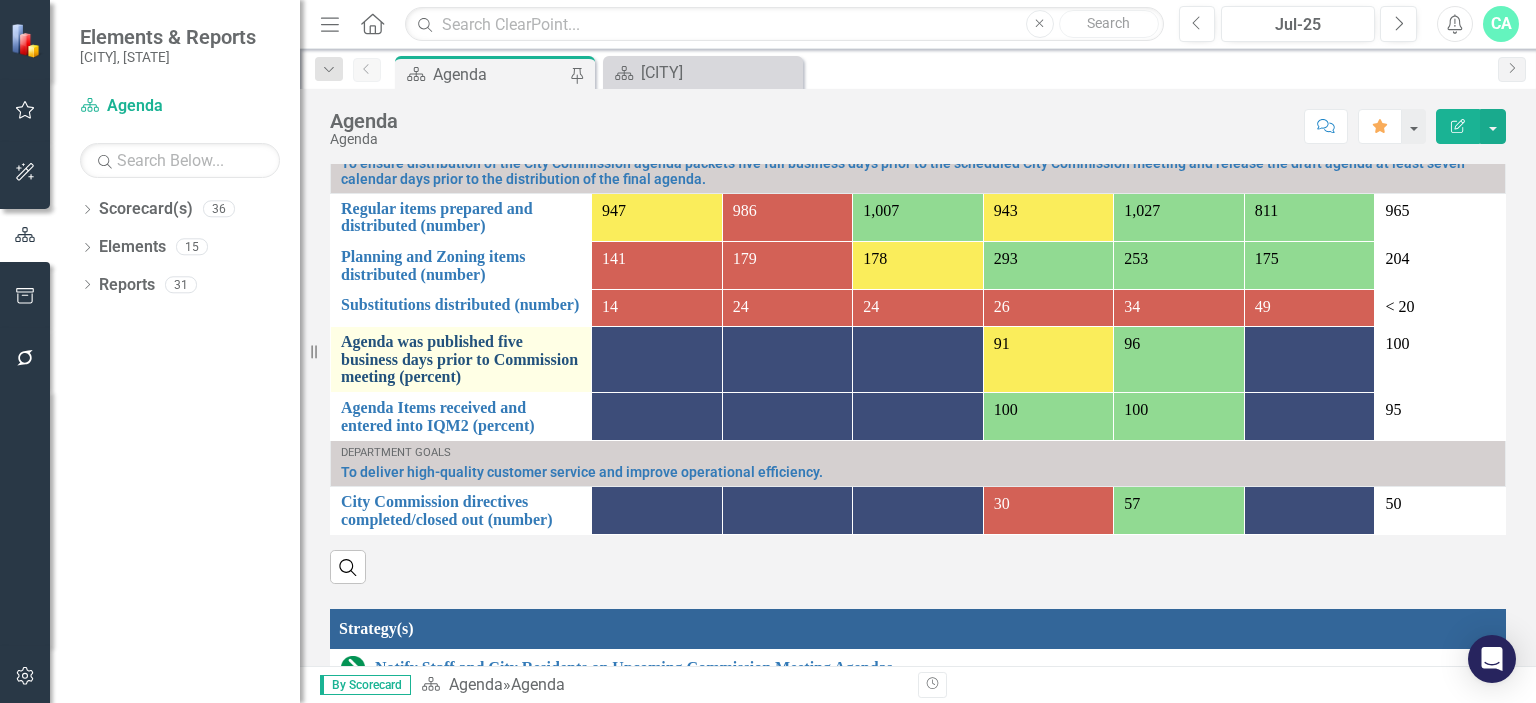 click on "Agenda was published five business days prior to Commission meeting (percent)" at bounding box center (461, 359) 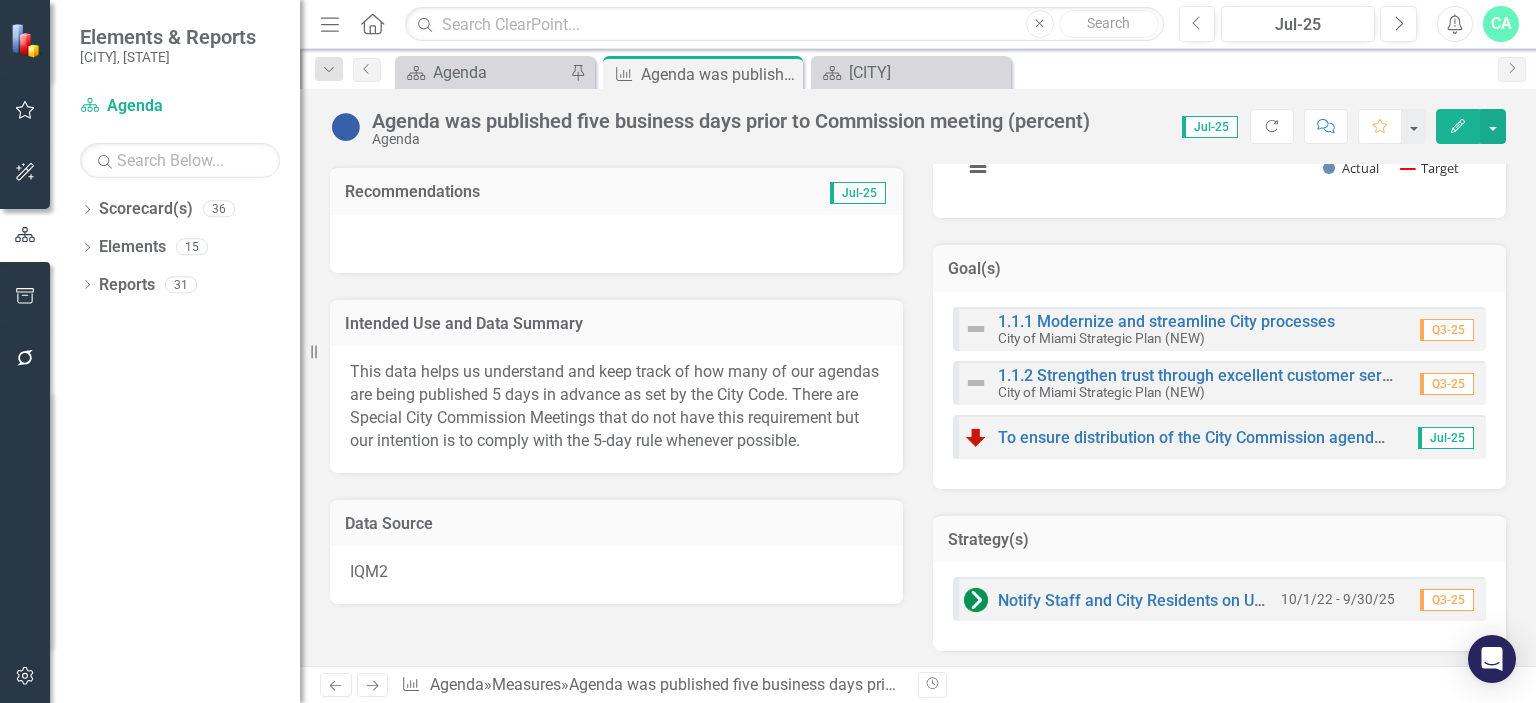 scroll, scrollTop: 504, scrollLeft: 0, axis: vertical 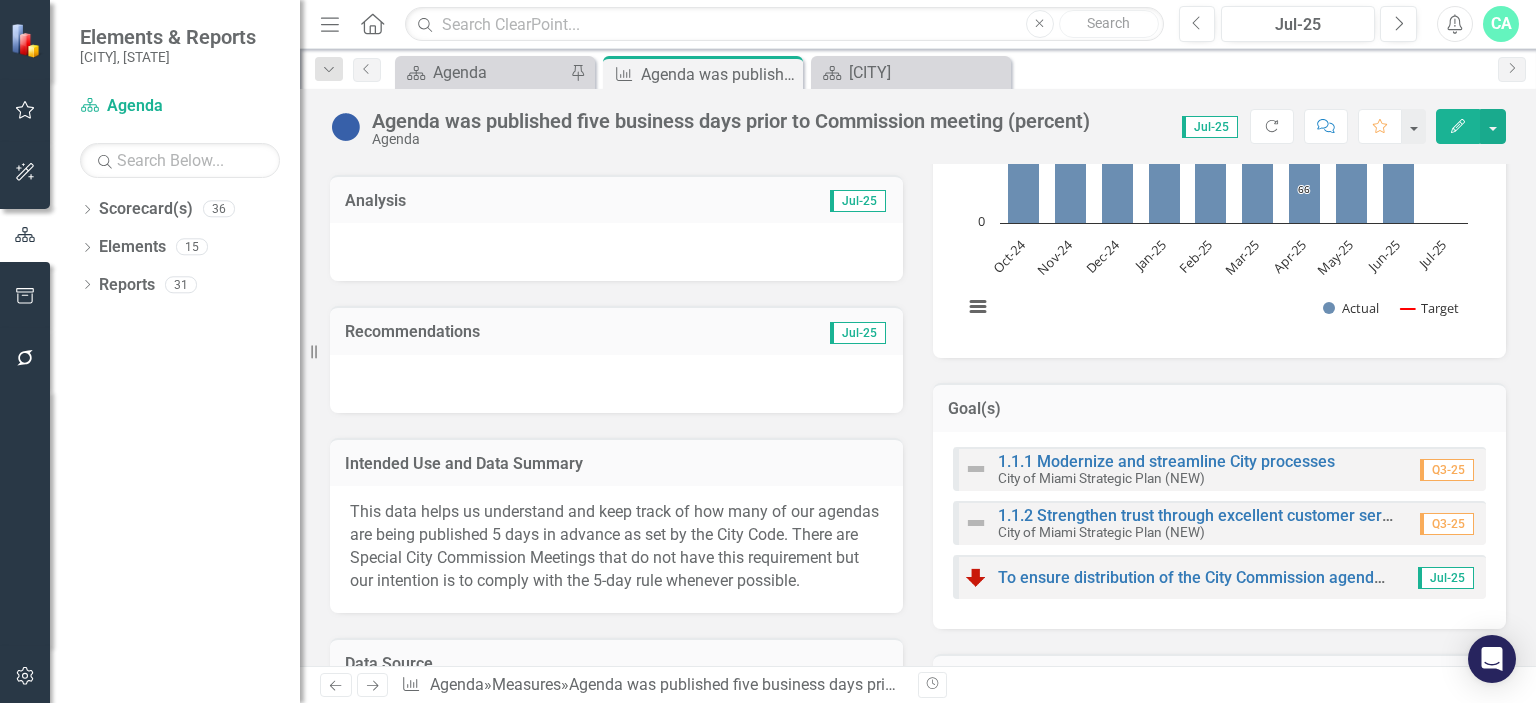 click at bounding box center (616, 252) 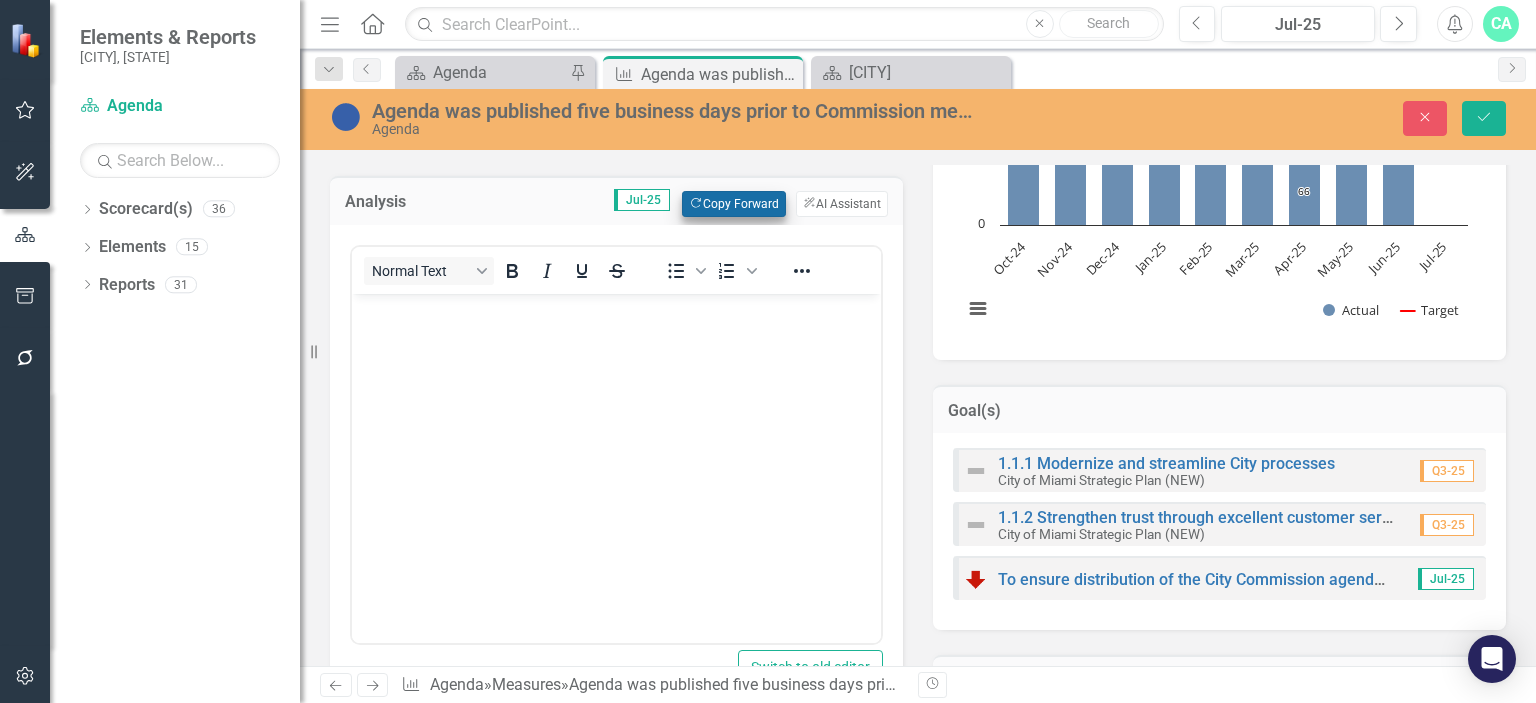 scroll, scrollTop: 0, scrollLeft: 0, axis: both 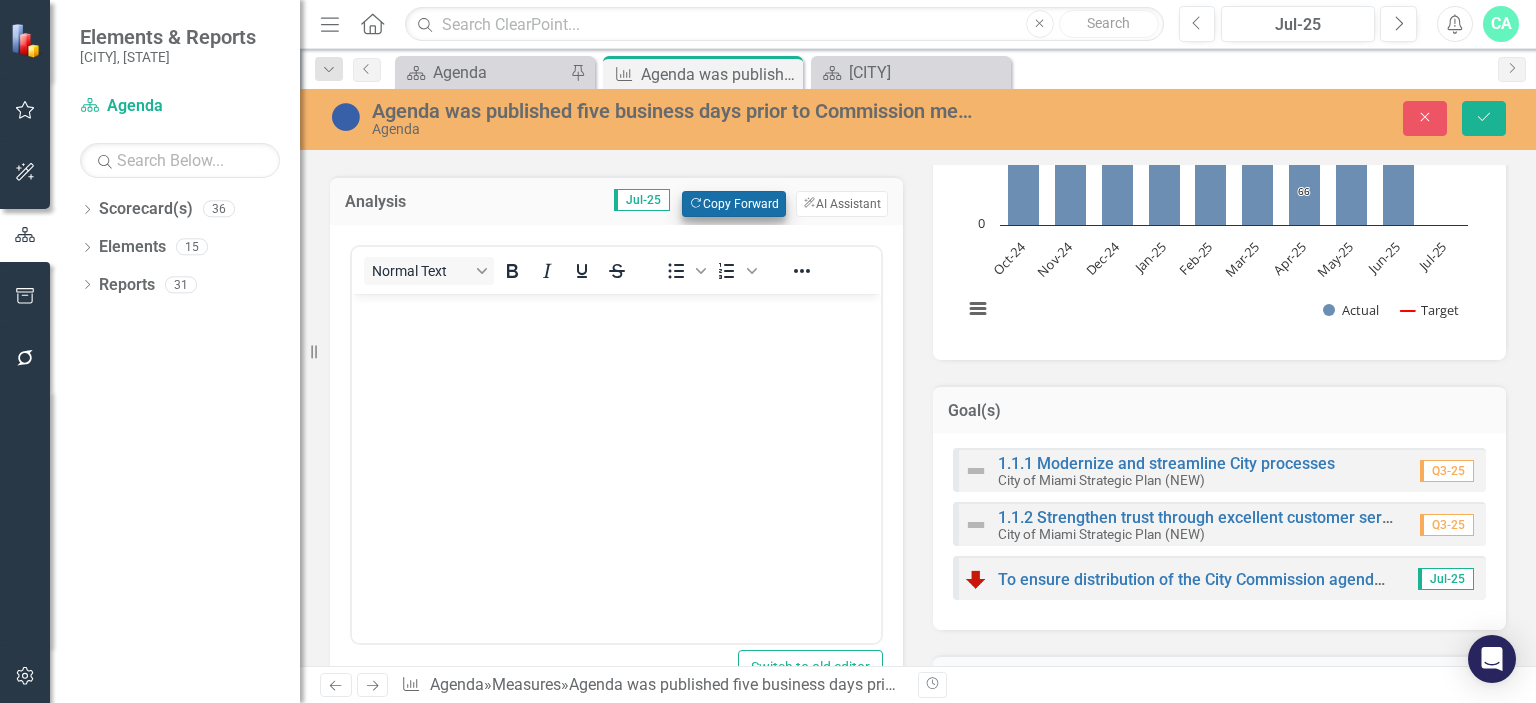 click on "Analysis Jul-25 Copy Forward  Copy Forward  ClearPoint AI  AI Assistant" at bounding box center (616, 200) 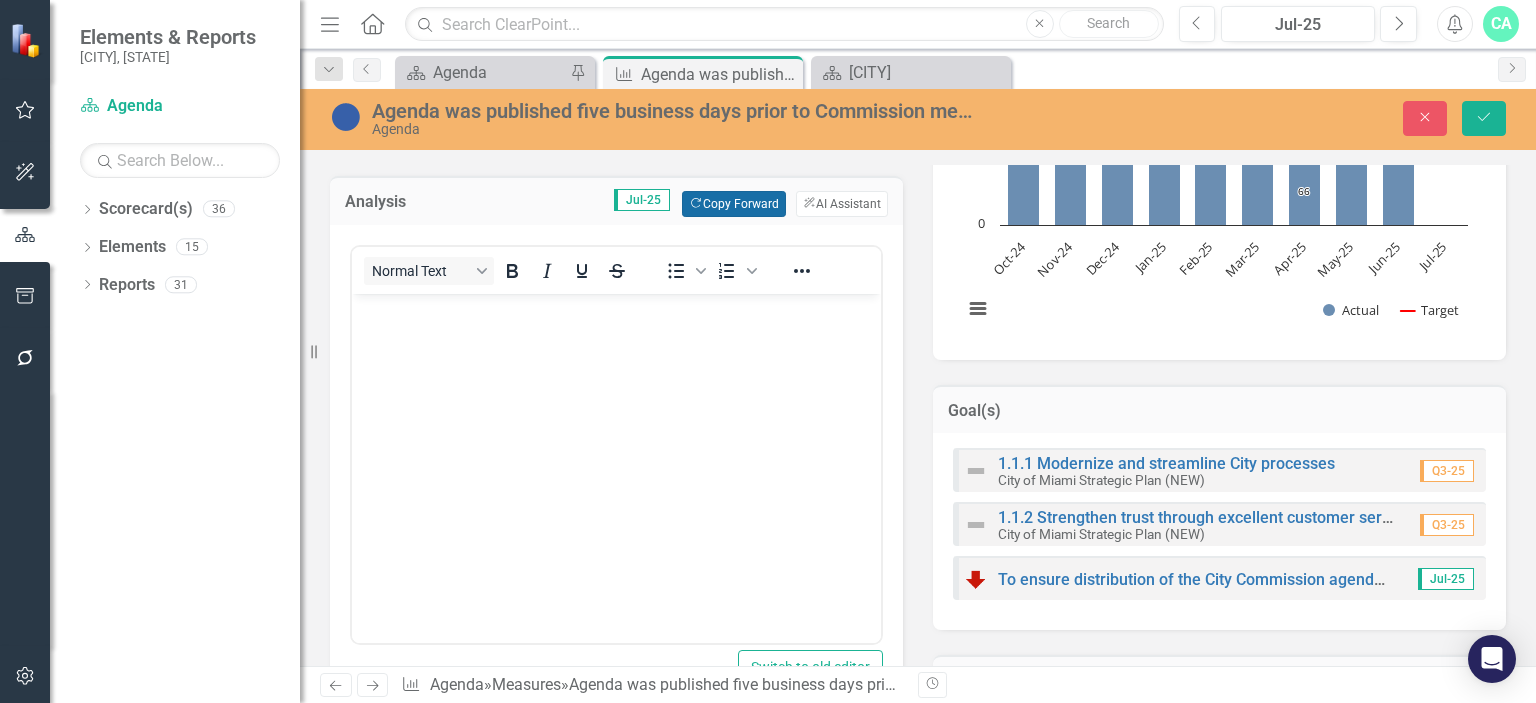 click on "Copy Forward  Copy Forward" at bounding box center [733, 204] 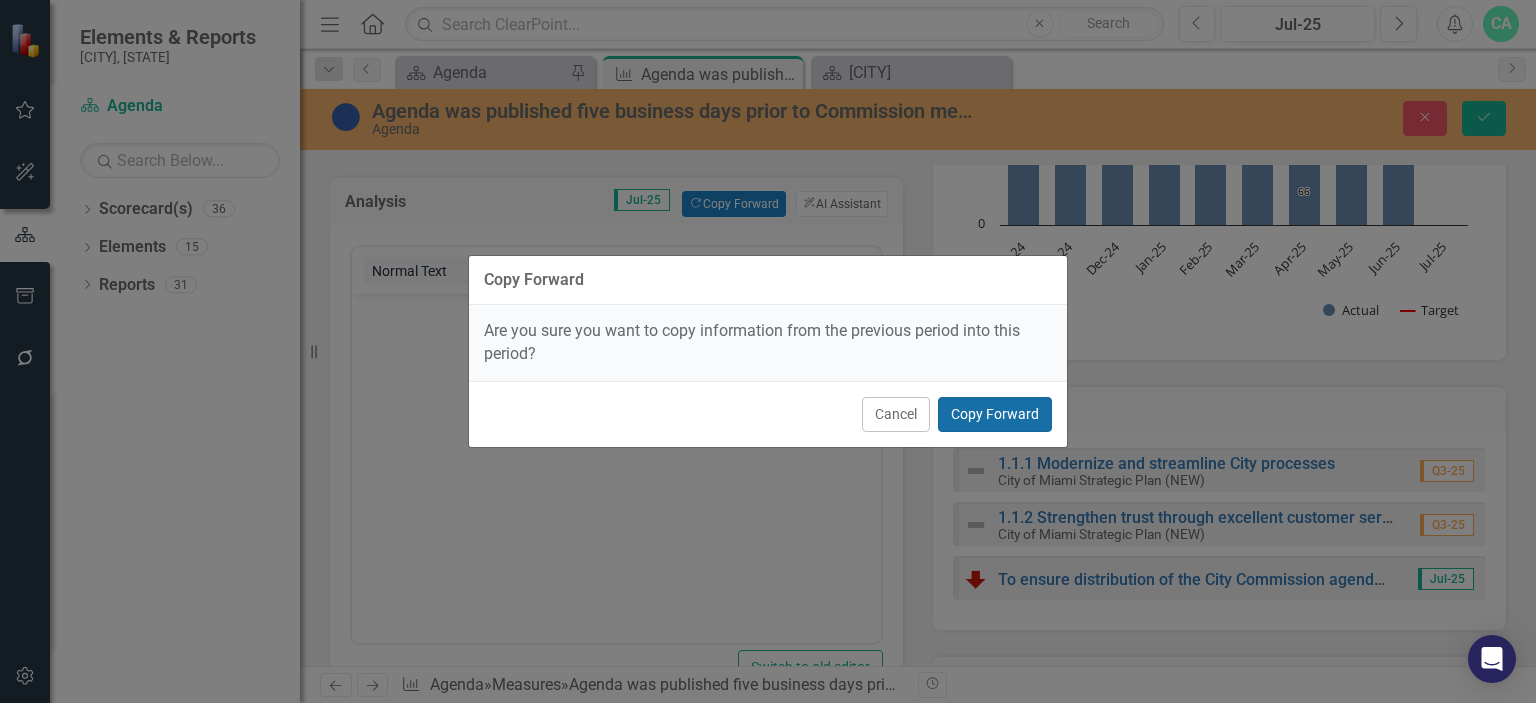click on "Copy Forward" at bounding box center (995, 414) 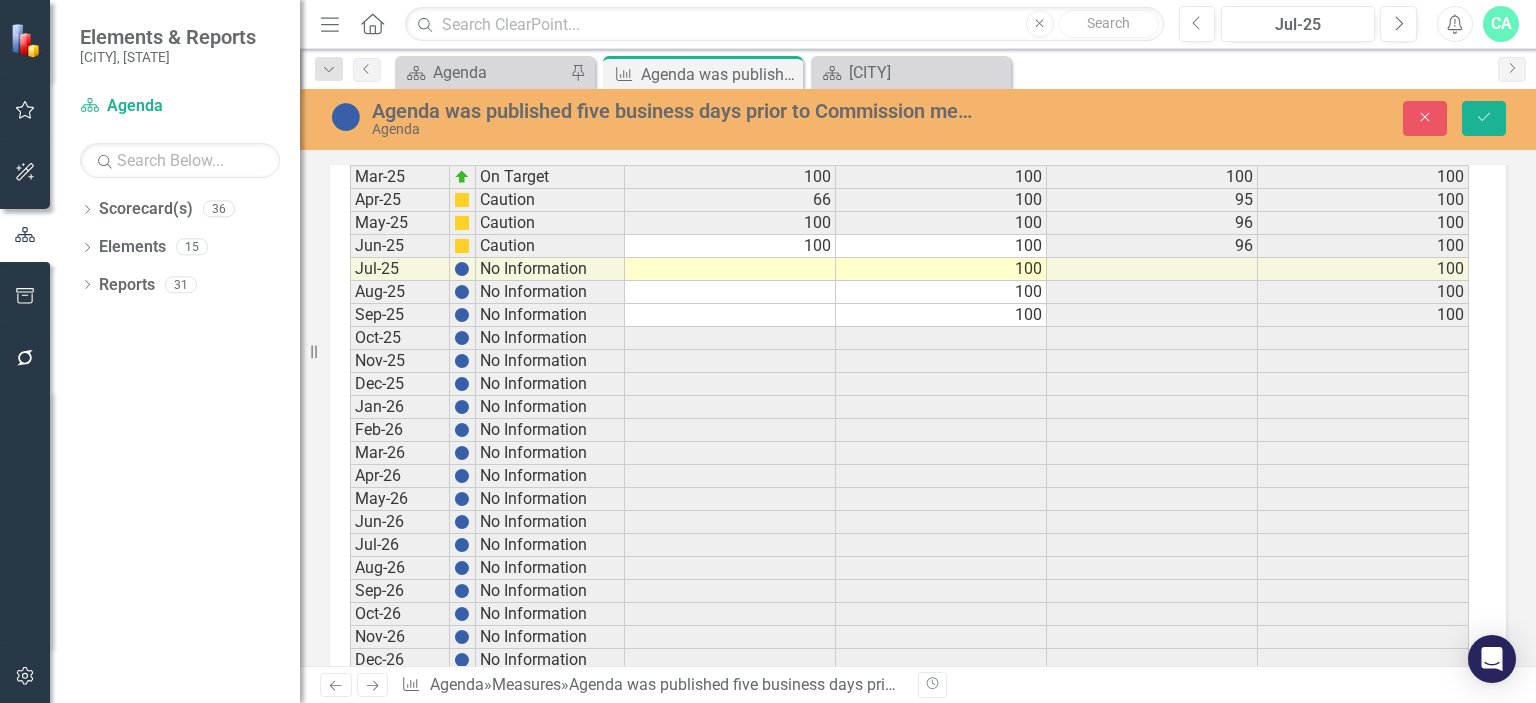 scroll, scrollTop: 4219, scrollLeft: 0, axis: vertical 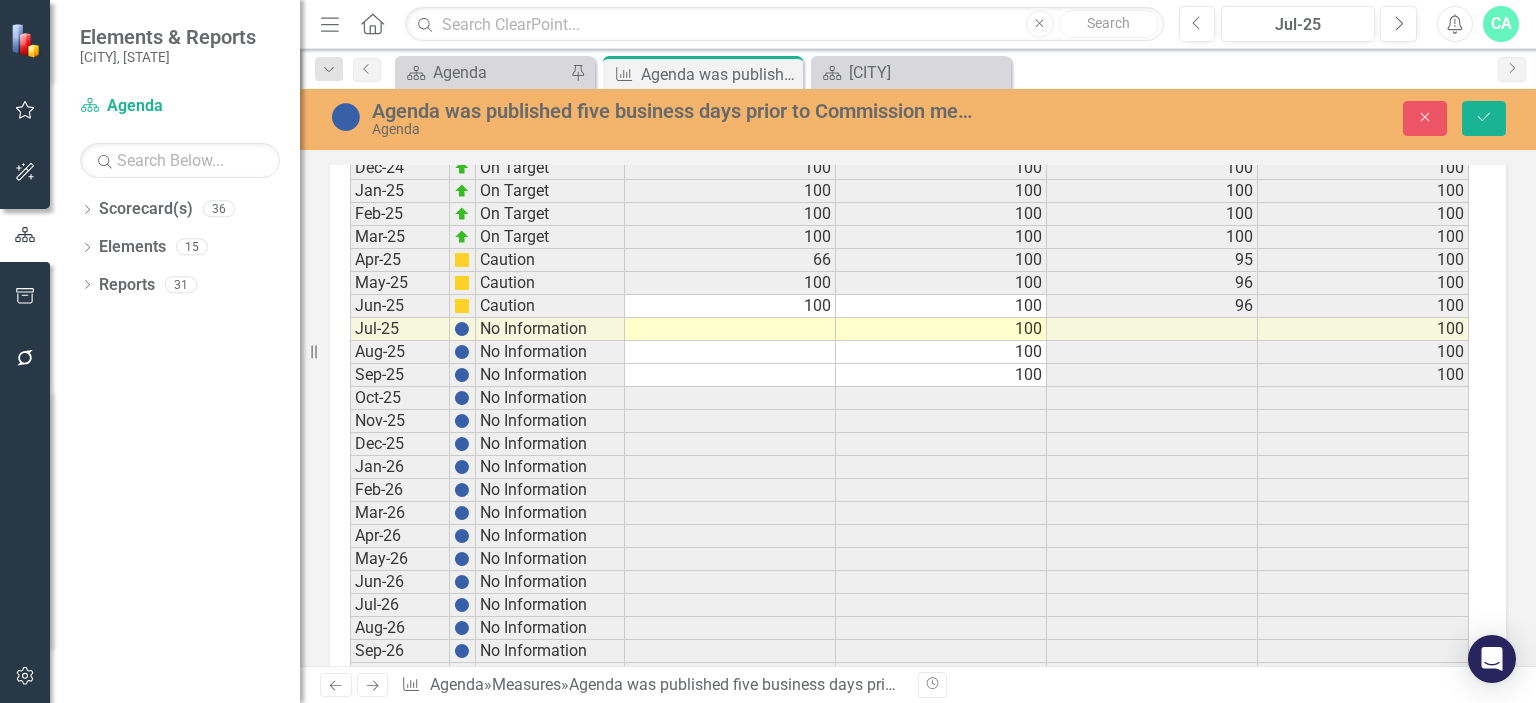 click at bounding box center (730, 329) 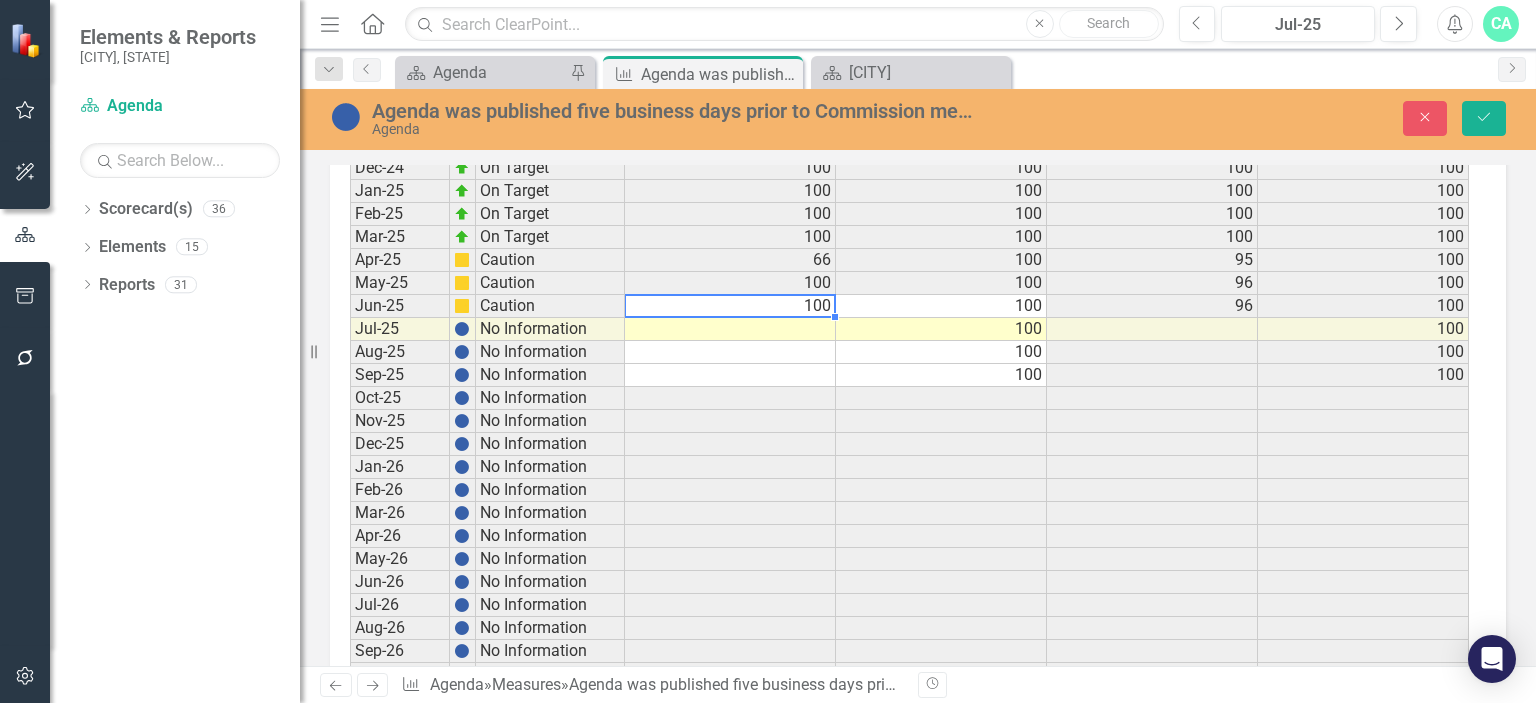 click at bounding box center [730, 329] 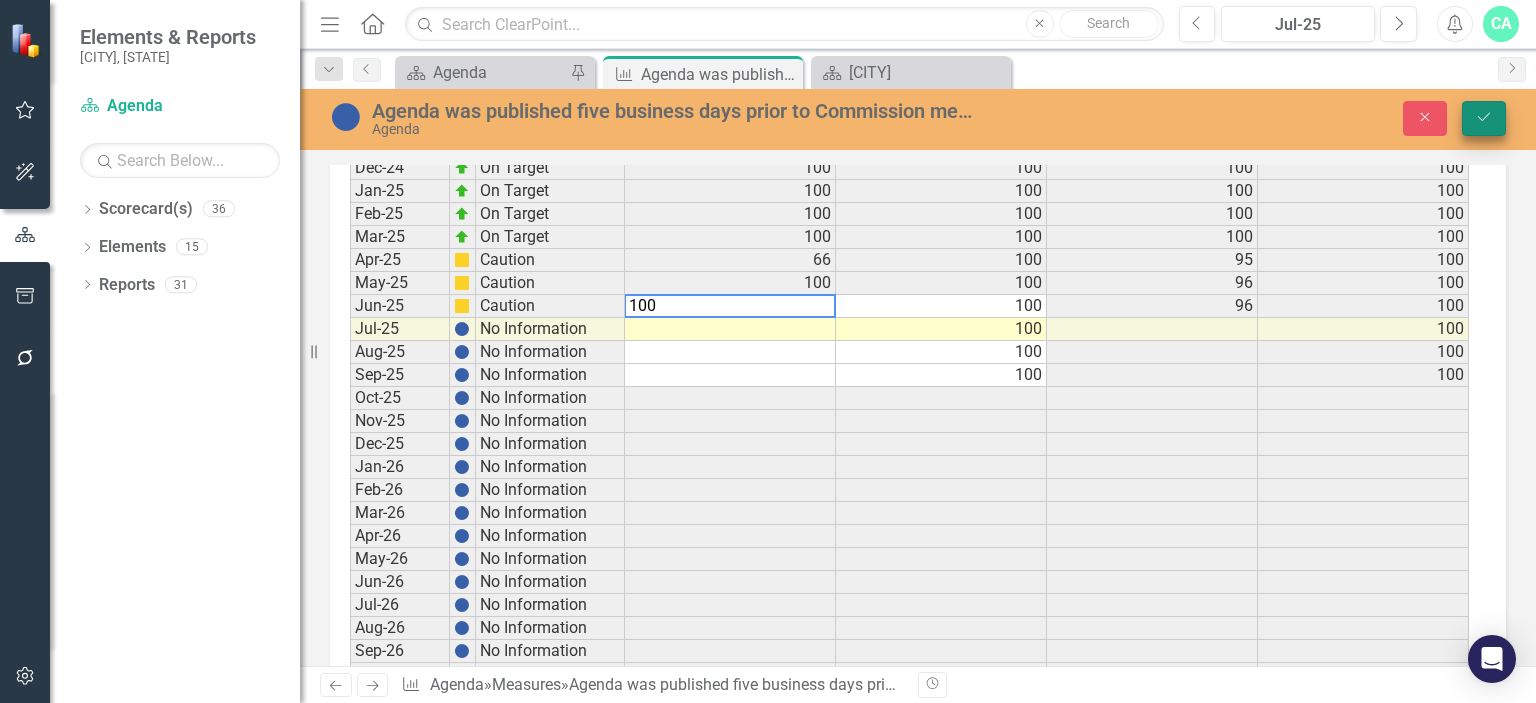 type on "100" 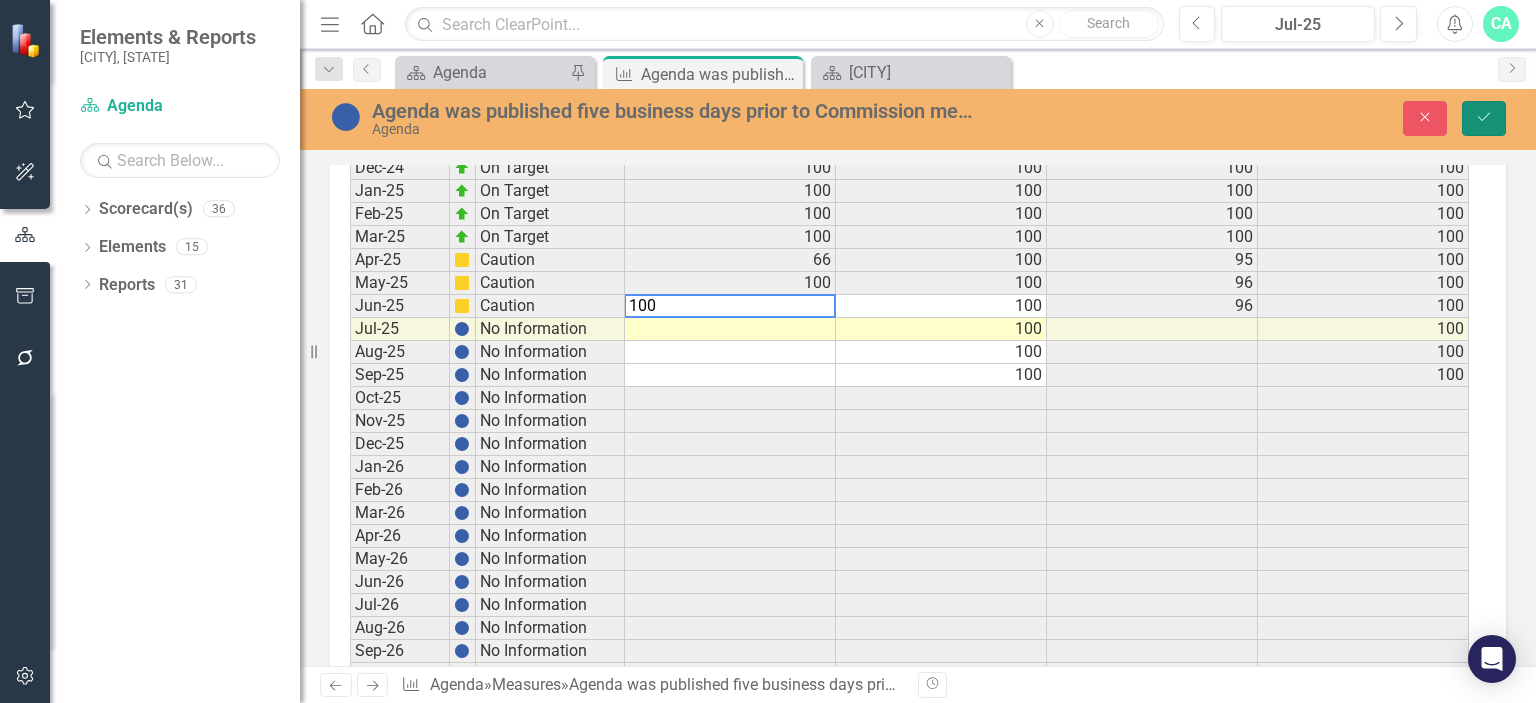click on "Save" at bounding box center (1484, 118) 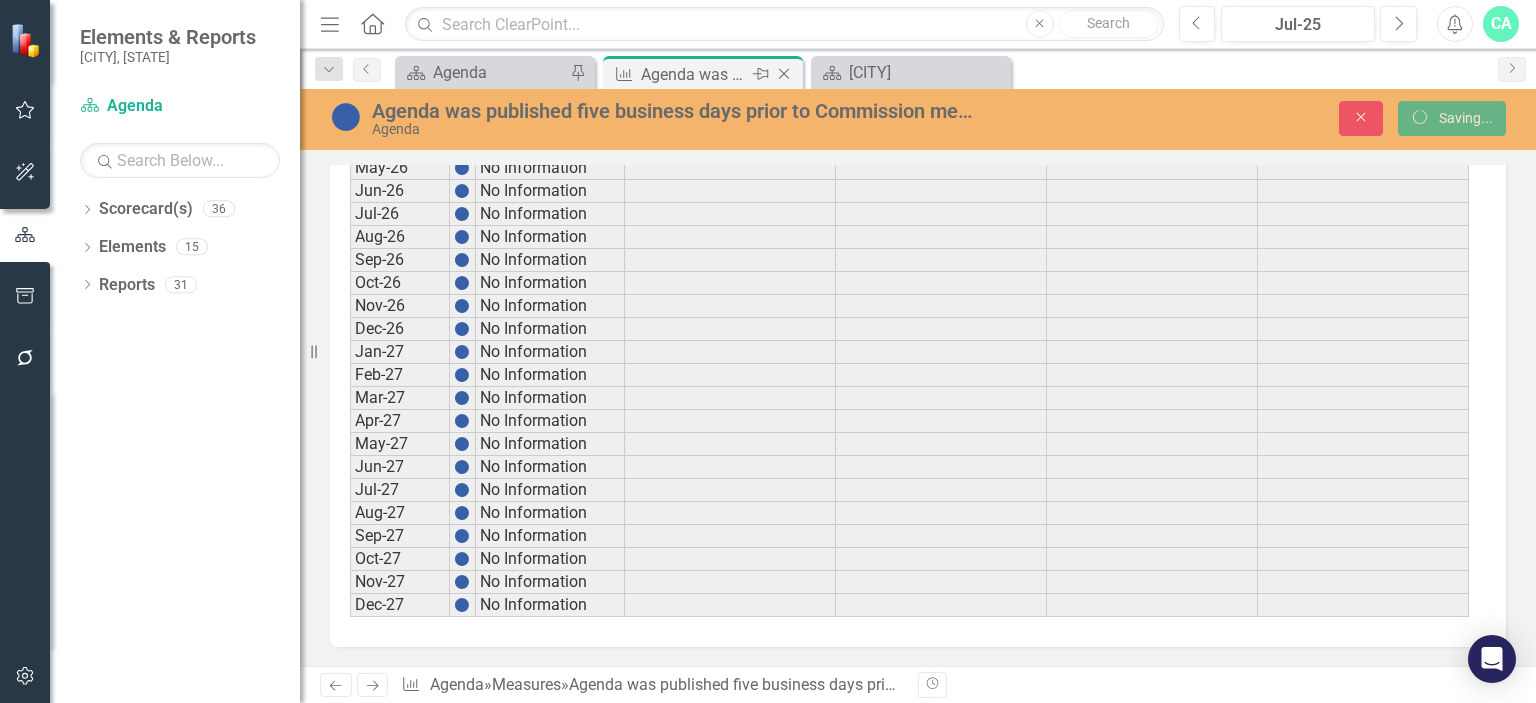 scroll, scrollTop: 0, scrollLeft: 0, axis: both 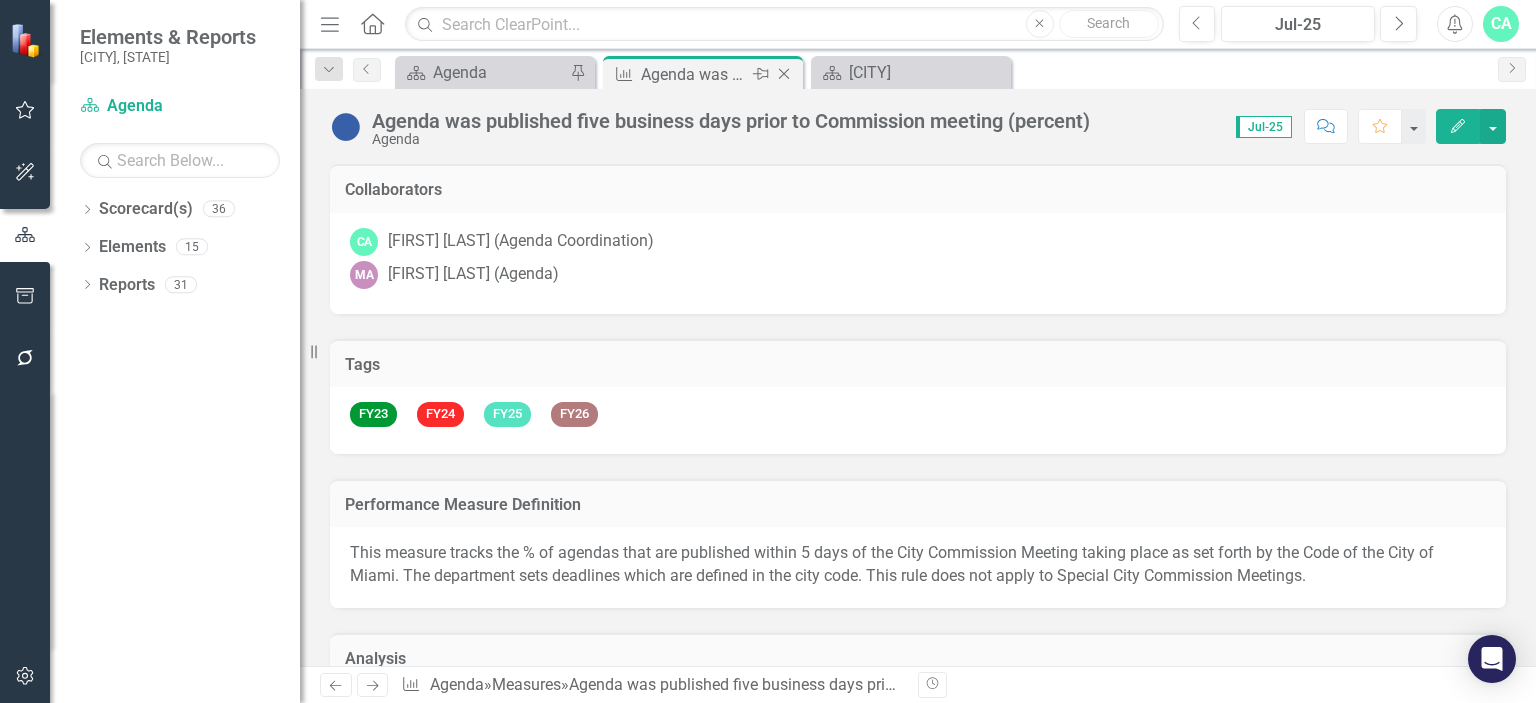click on "Close" 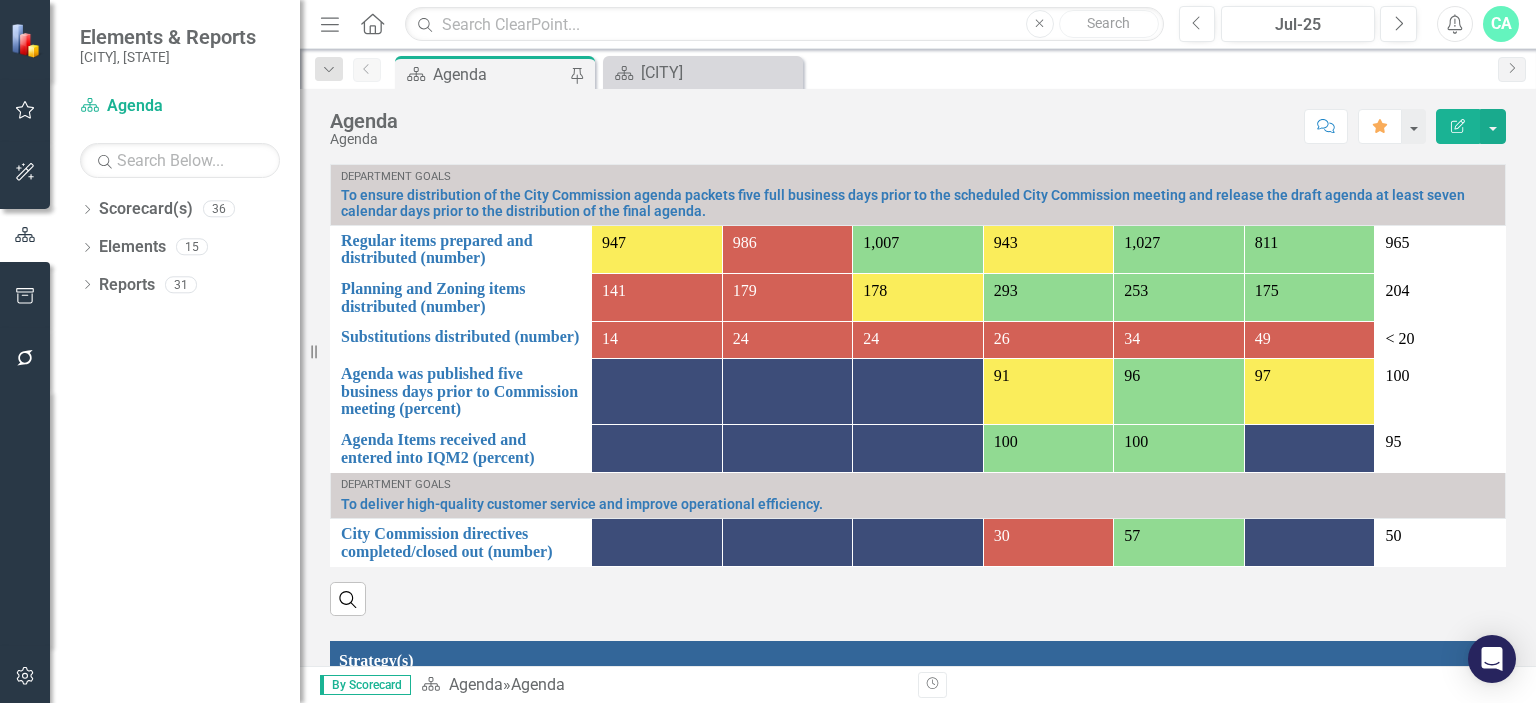scroll, scrollTop: 1520, scrollLeft: 0, axis: vertical 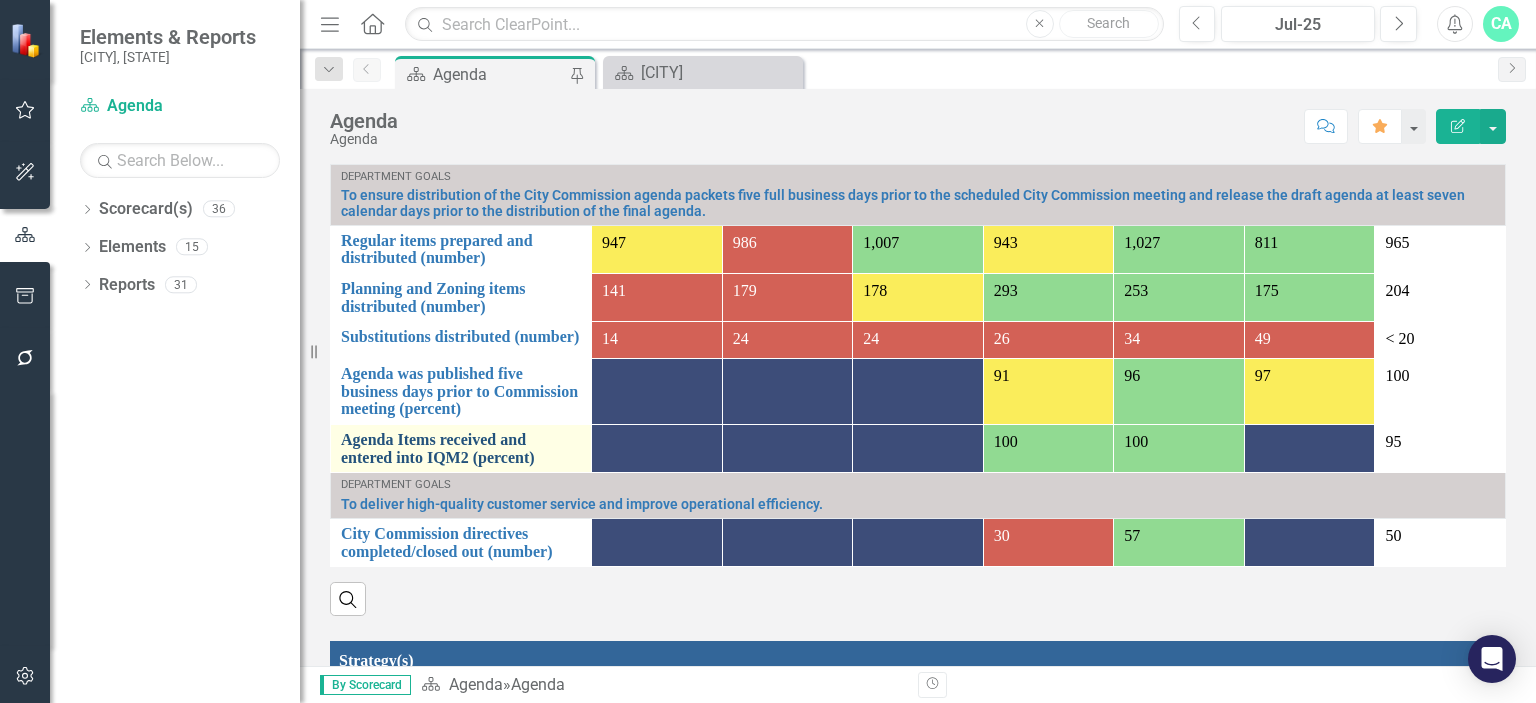 click on "Agenda Items received and entered into IQM2 (percent)" at bounding box center [461, 448] 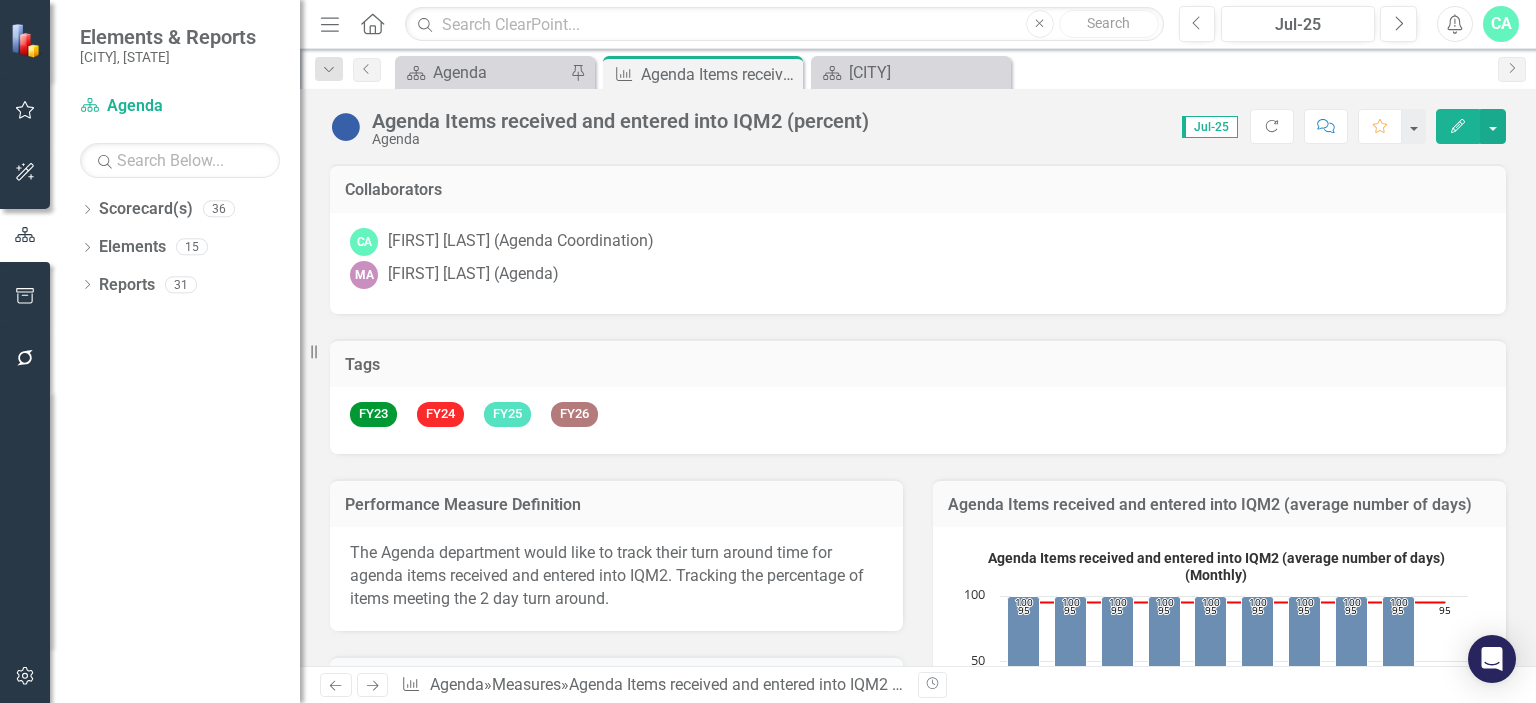 scroll, scrollTop: 336, scrollLeft: 0, axis: vertical 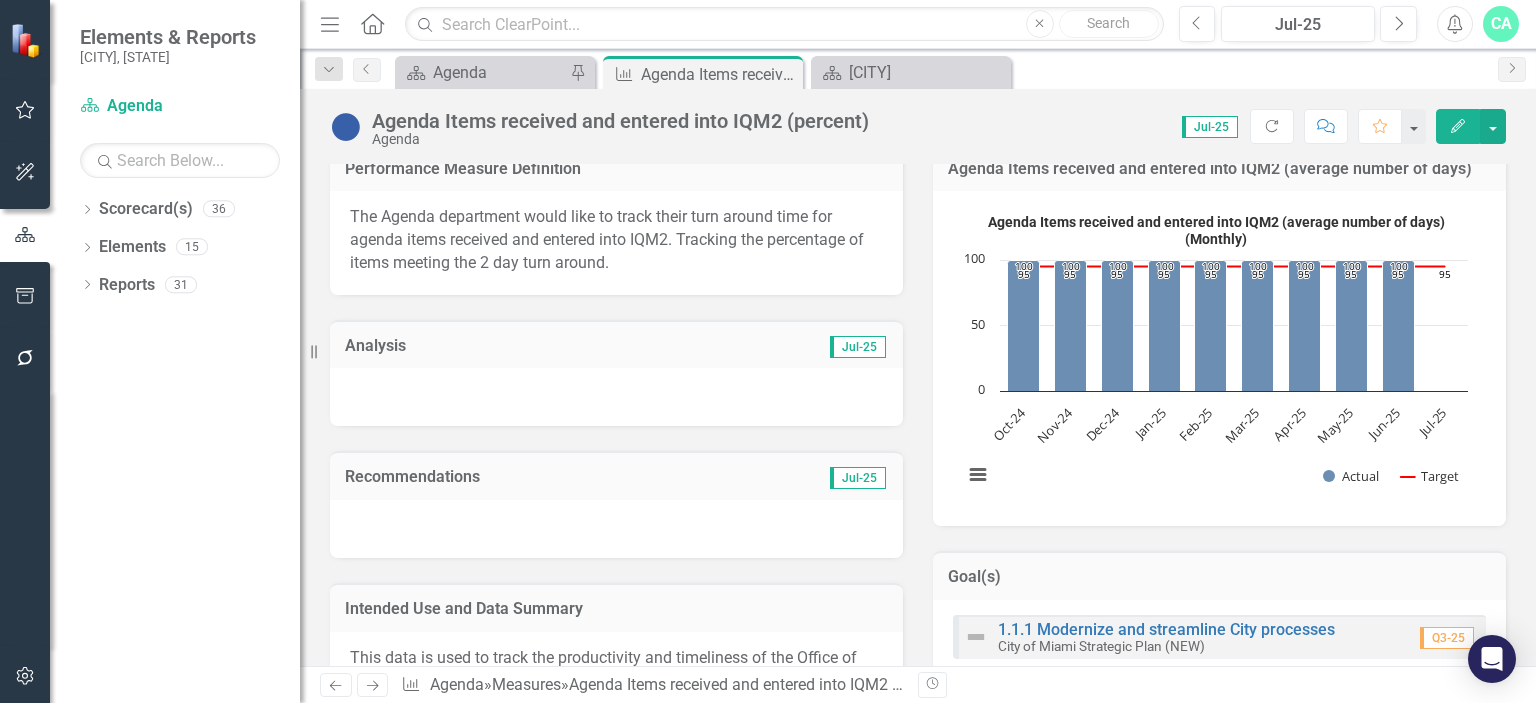 click at bounding box center [616, 397] 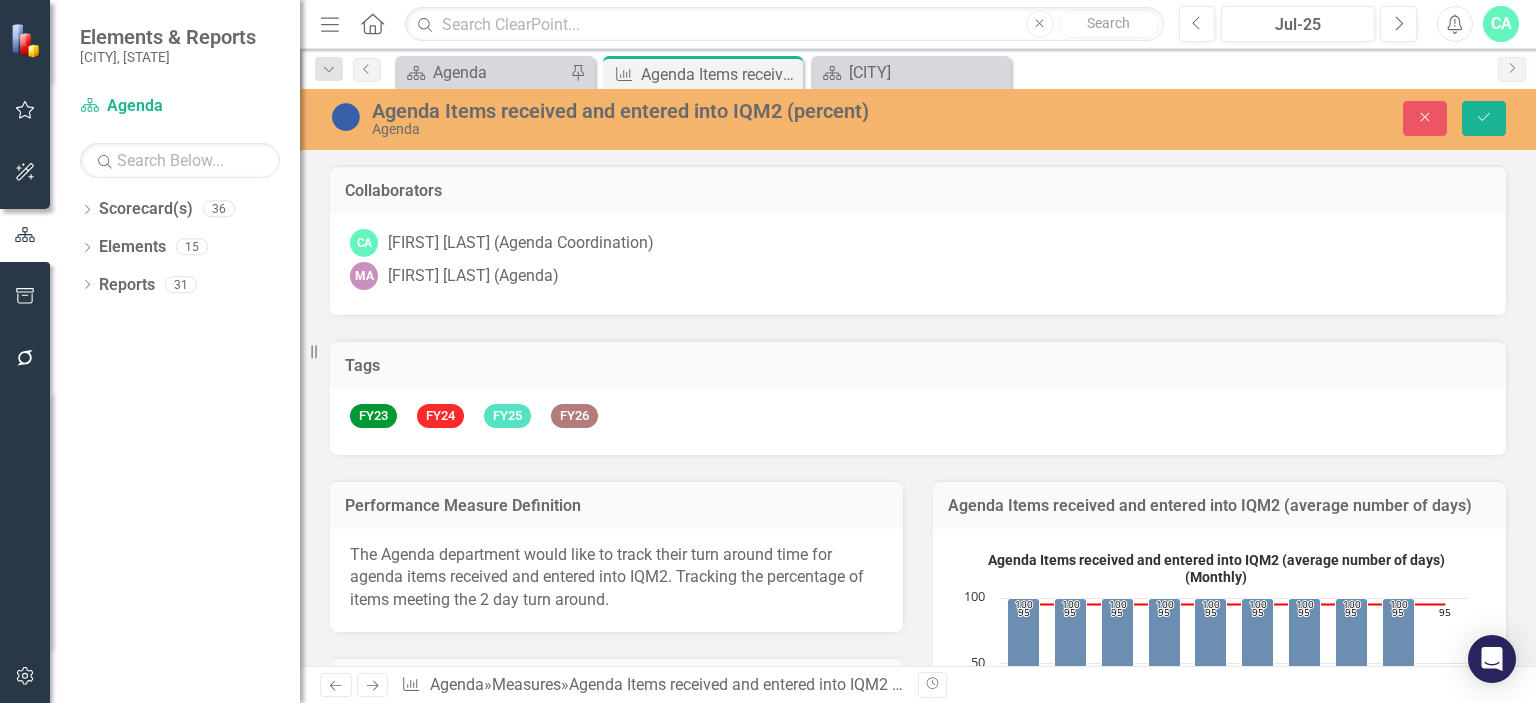 scroll, scrollTop: 0, scrollLeft: 0, axis: both 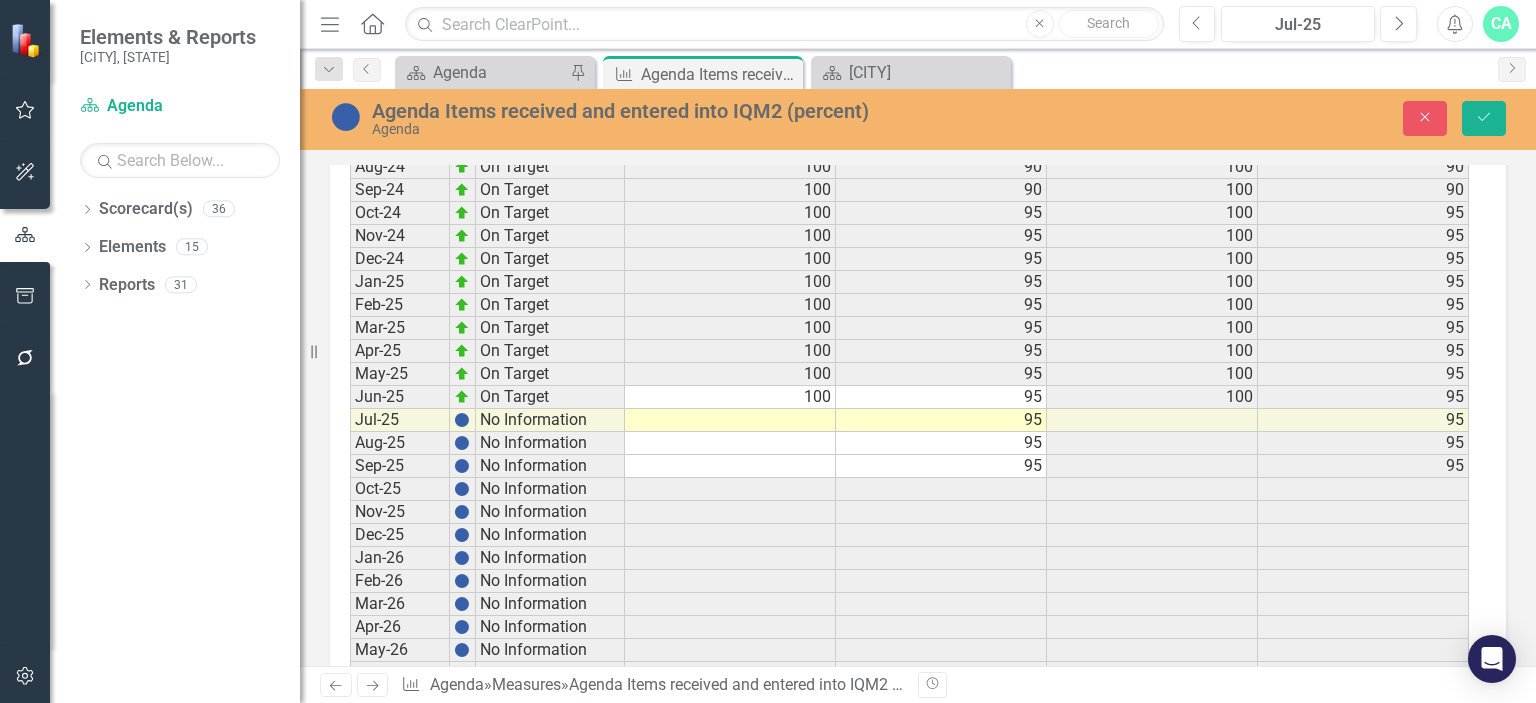 click at bounding box center [730, 420] 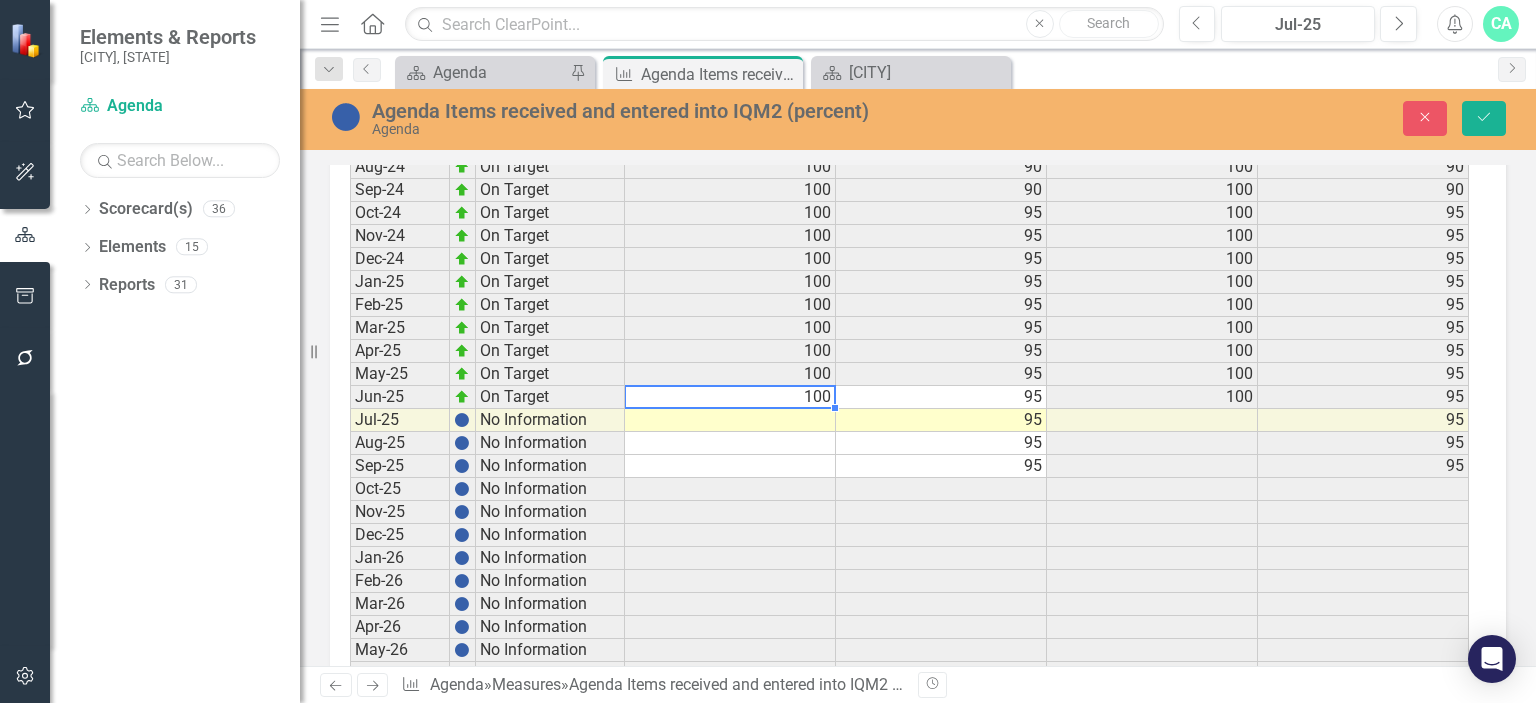 click at bounding box center [730, 420] 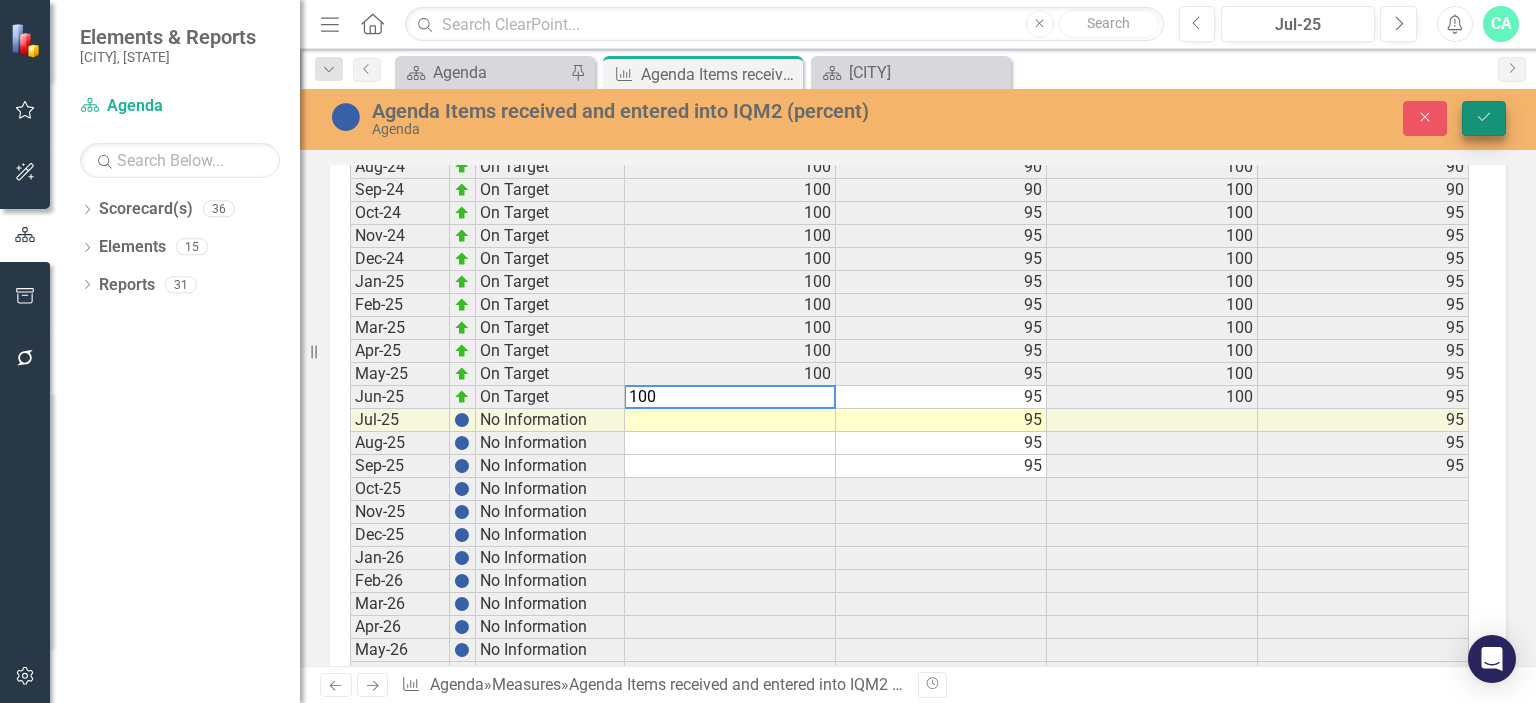 type on "100" 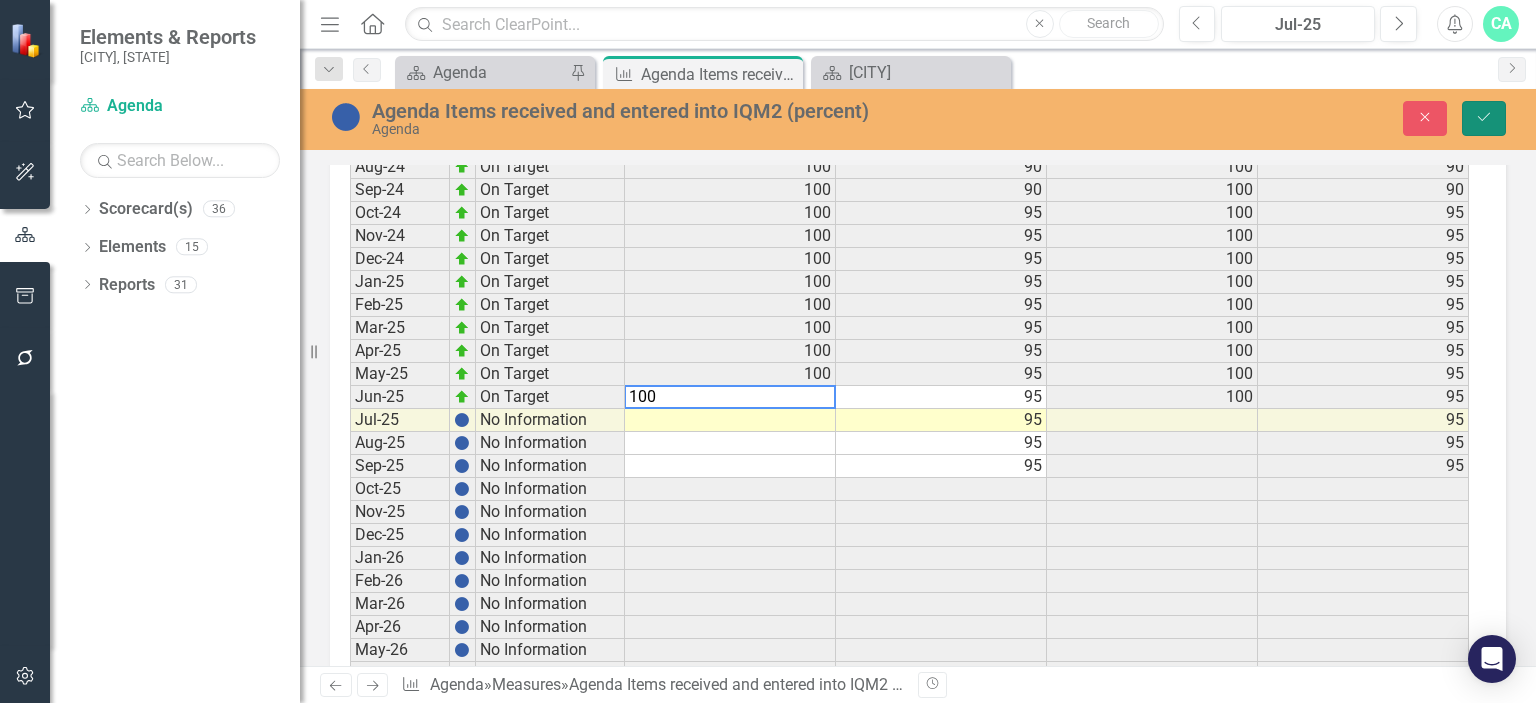 click on "Save" 